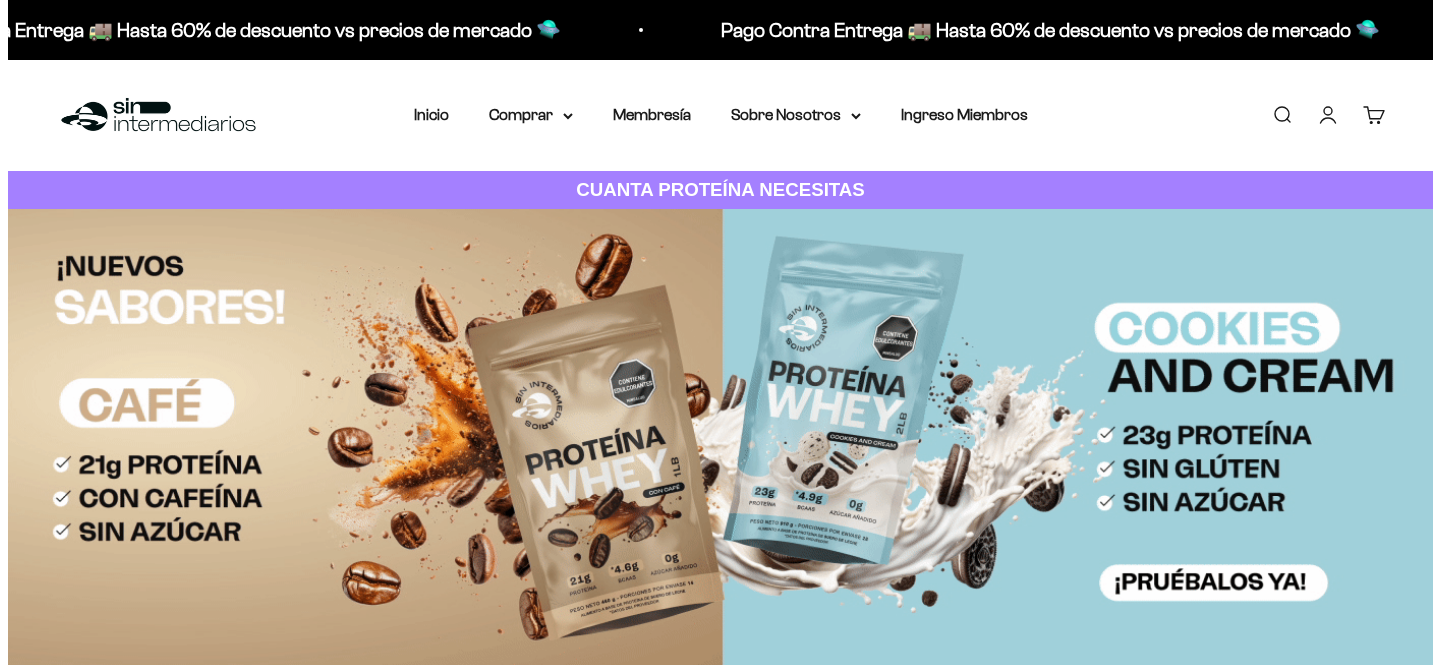 scroll, scrollTop: 0, scrollLeft: 0, axis: both 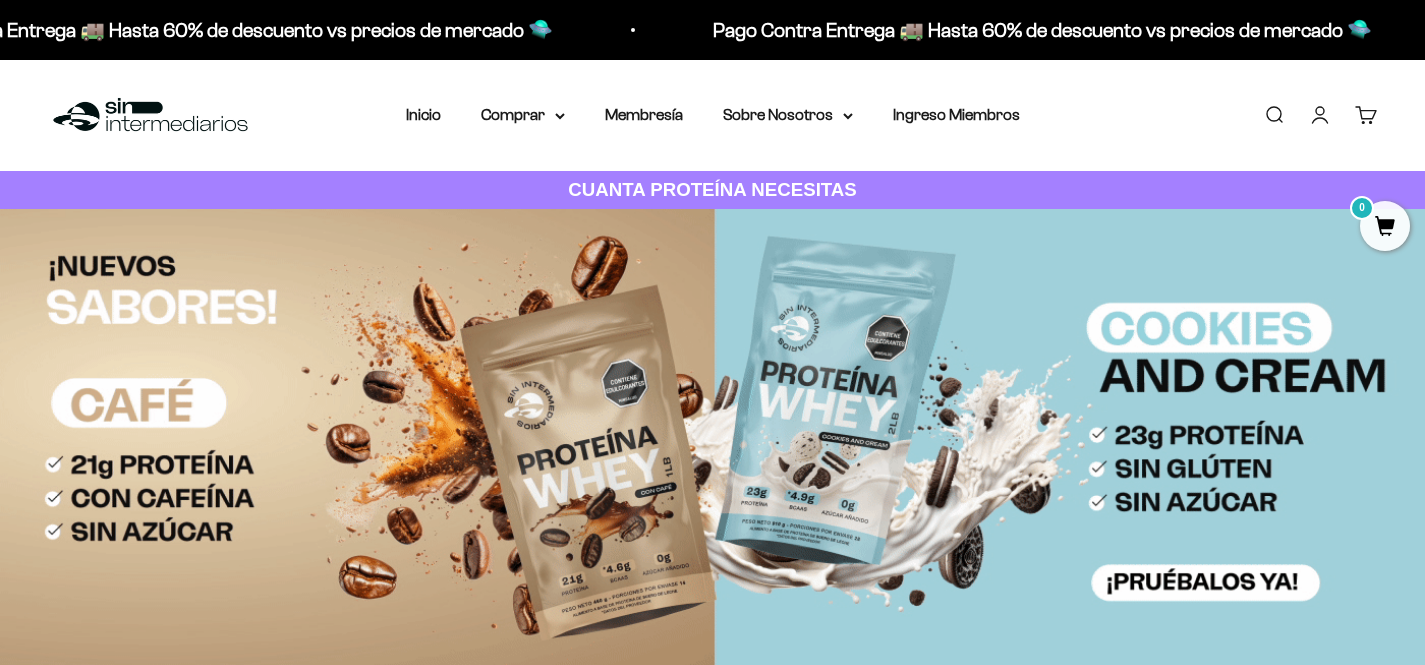 click on "Buscar" at bounding box center [1274, 115] 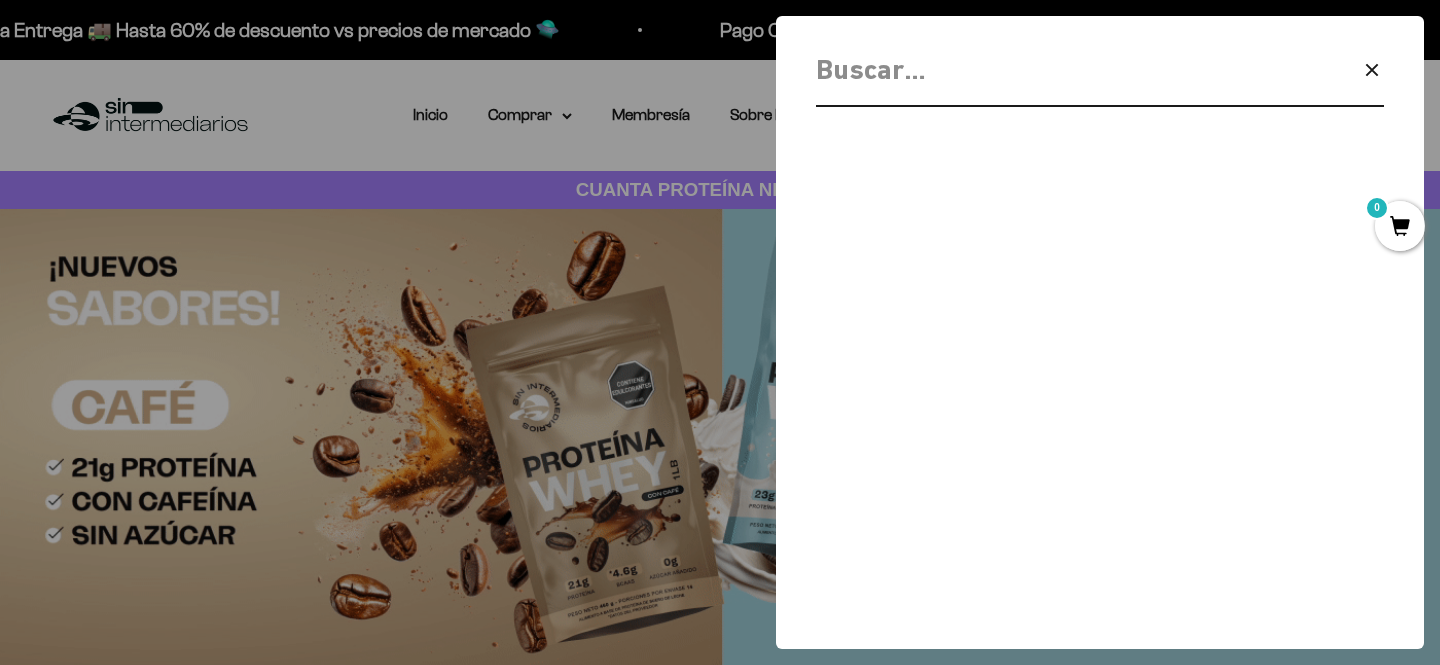 type on "e" 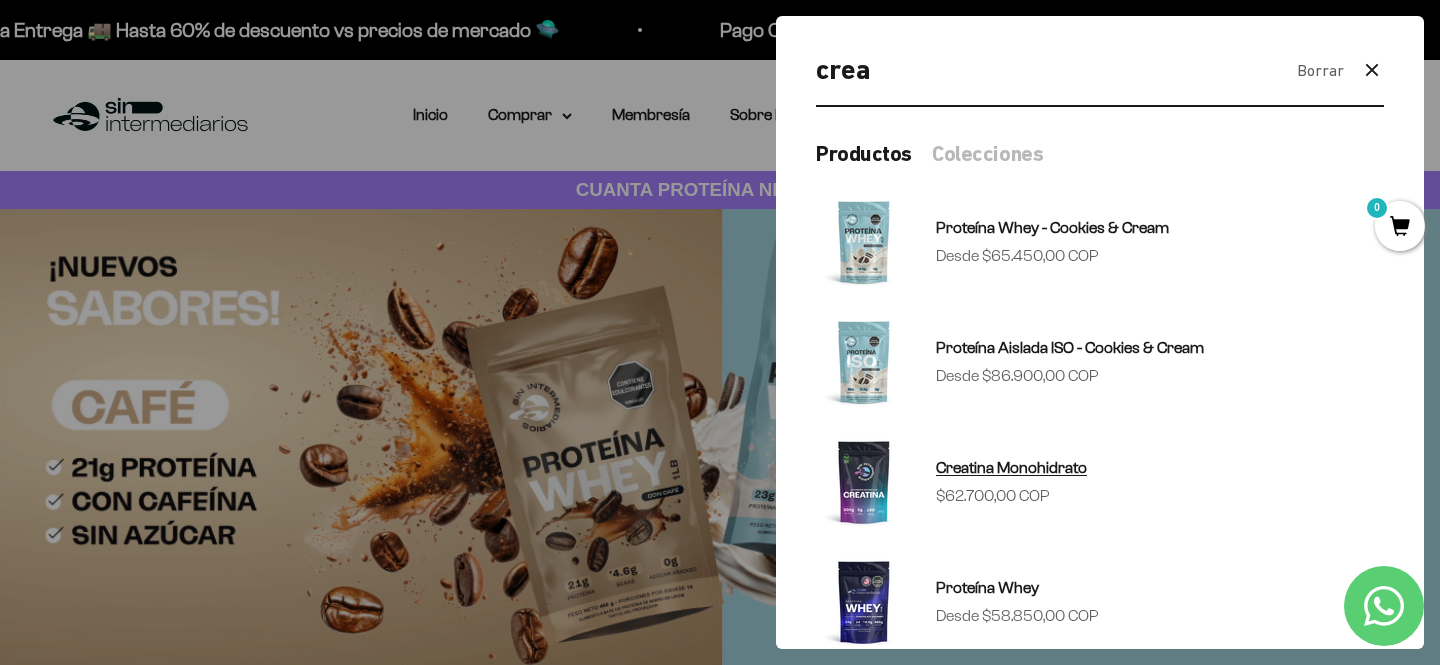 type on "crea" 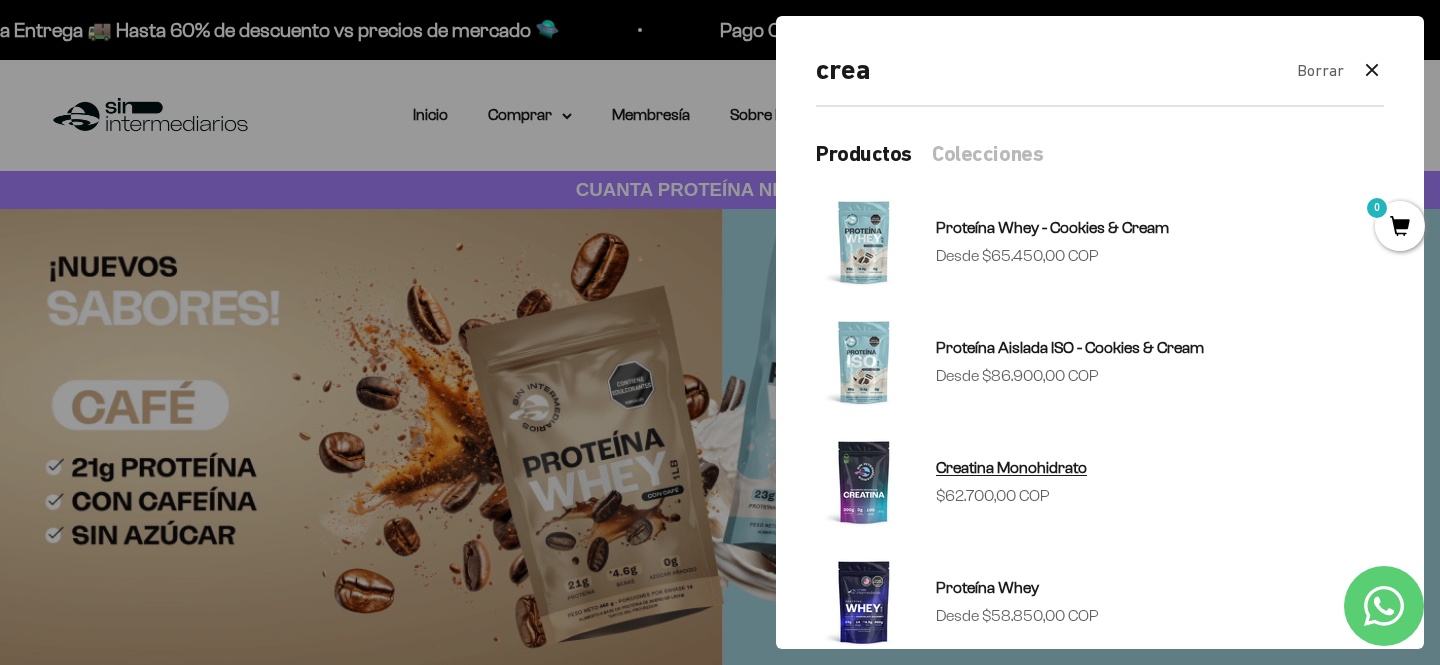 click on "Creatina Monohidrato" at bounding box center (1011, 467) 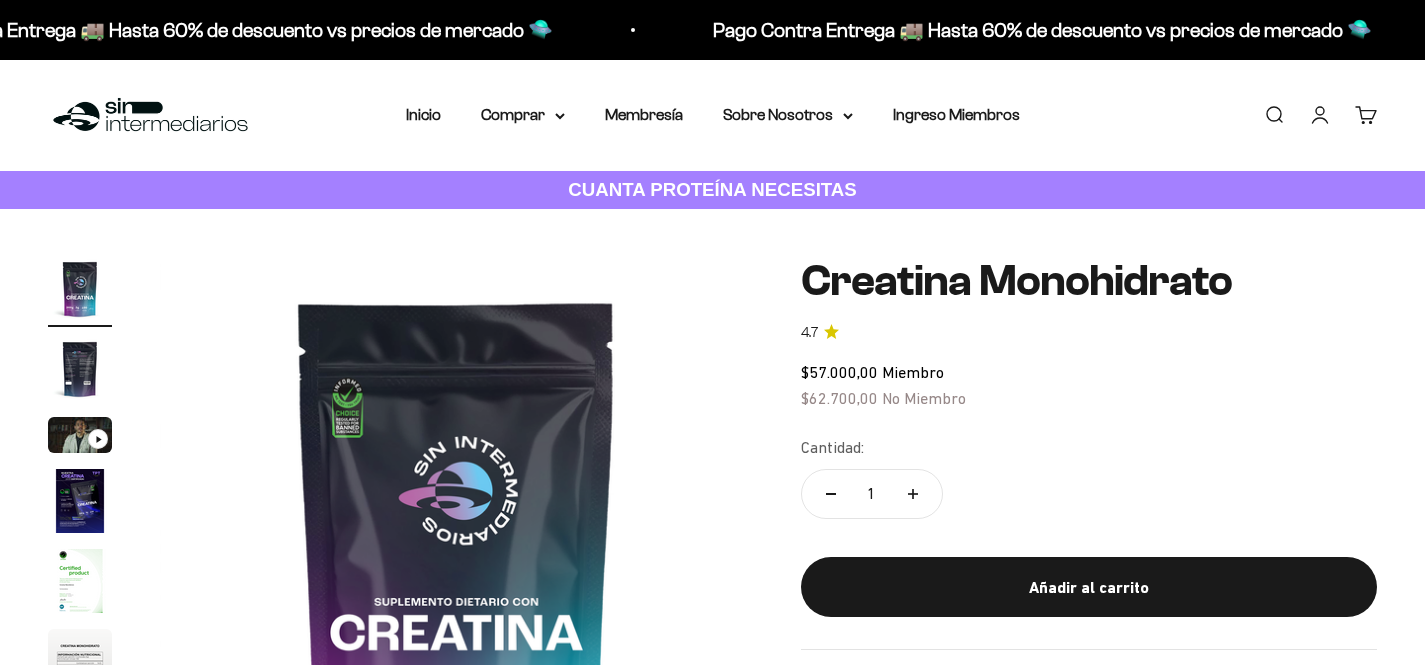 scroll, scrollTop: 0, scrollLeft: 0, axis: both 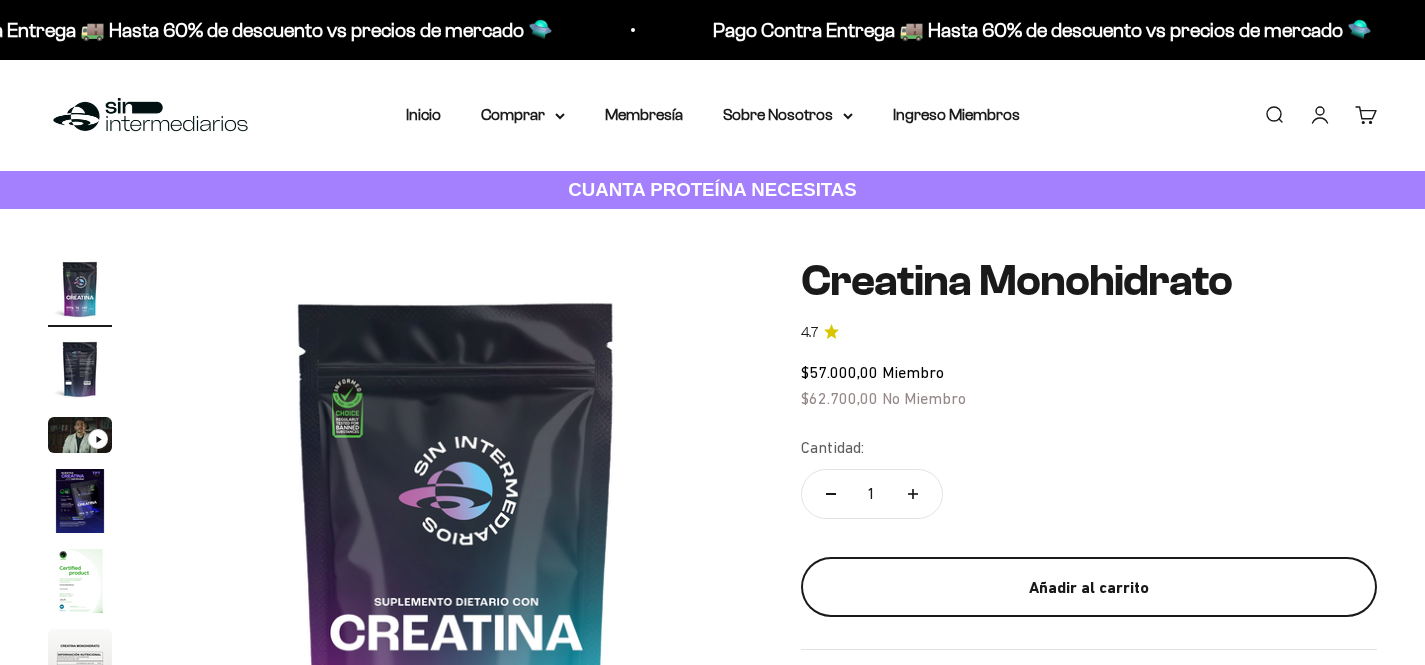 click on "Añadir al carrito" at bounding box center [1089, 587] 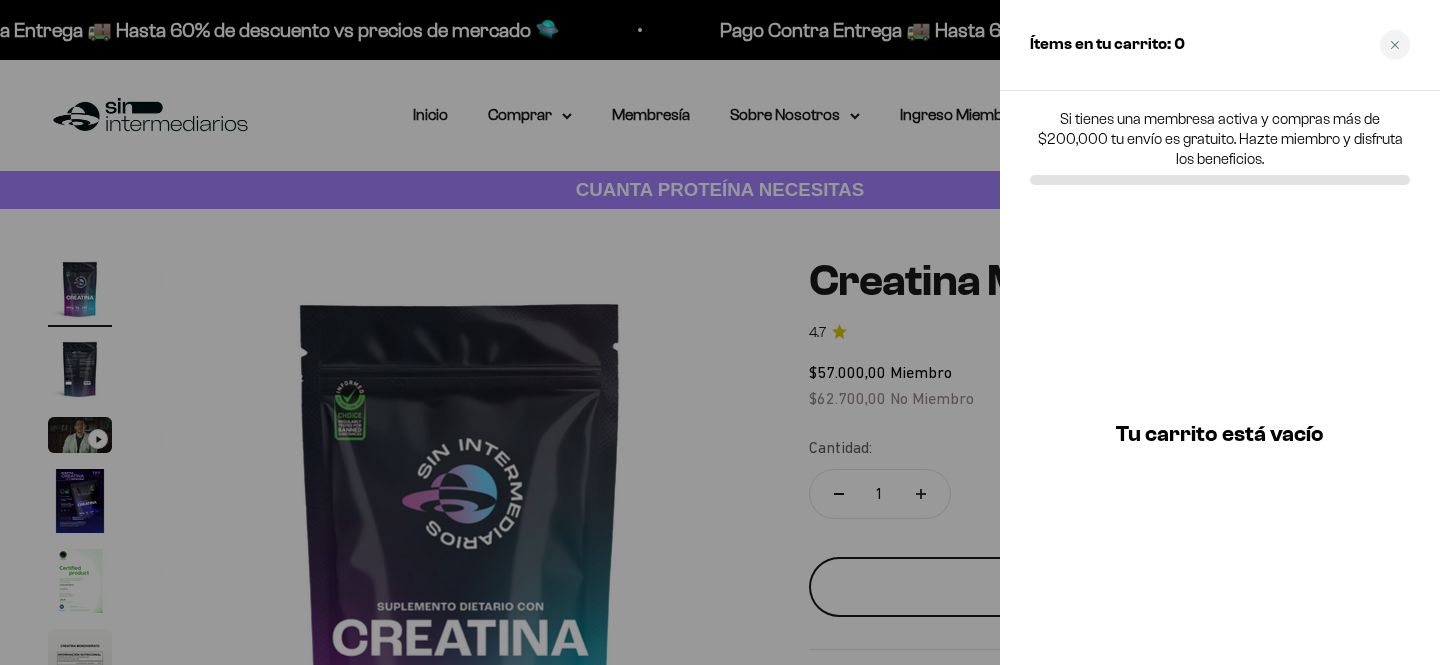 scroll, scrollTop: 0, scrollLeft: 0, axis: both 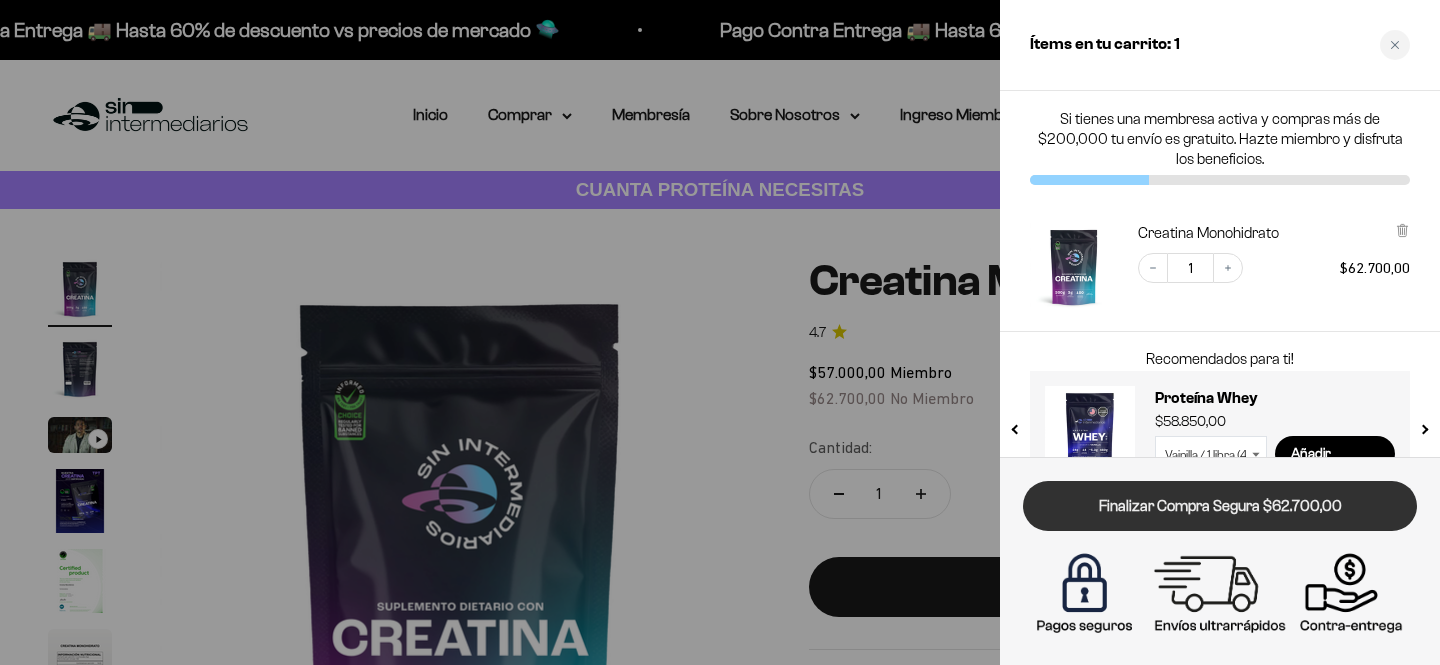 click on "Finalizar Compra Segura $62.700,00" at bounding box center (1220, 506) 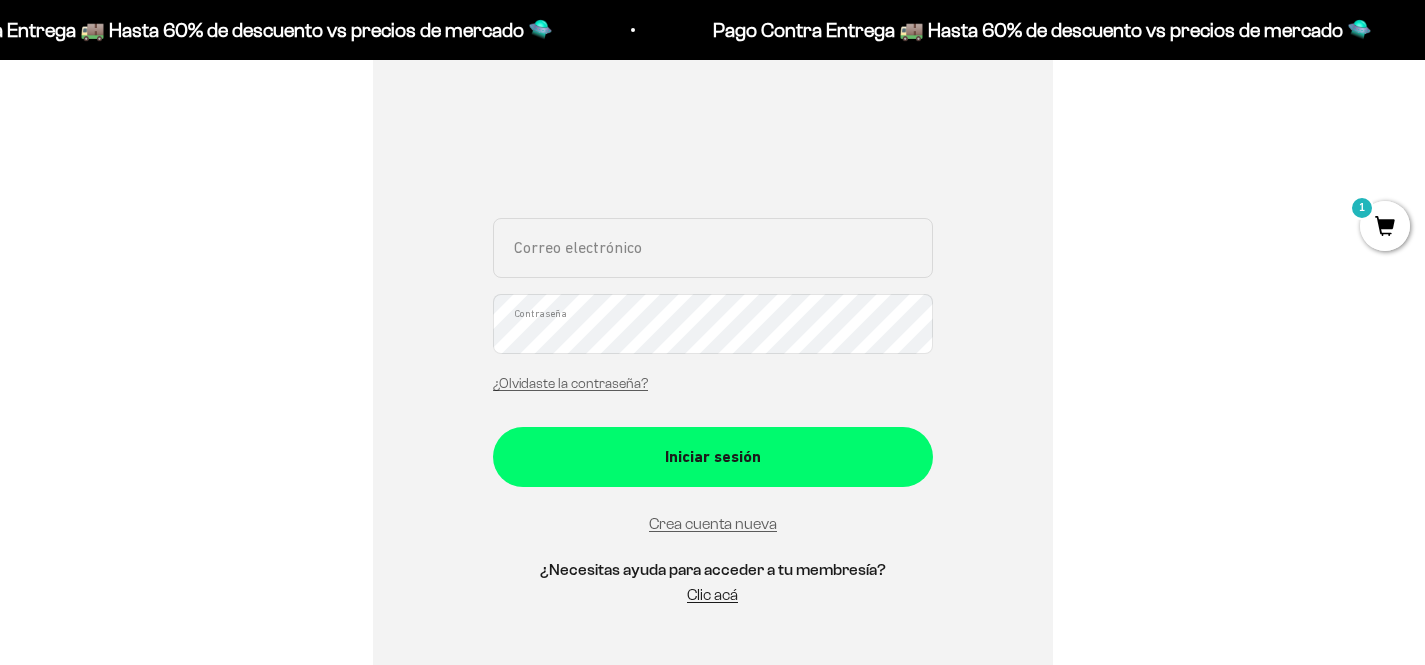 scroll, scrollTop: 339, scrollLeft: 0, axis: vertical 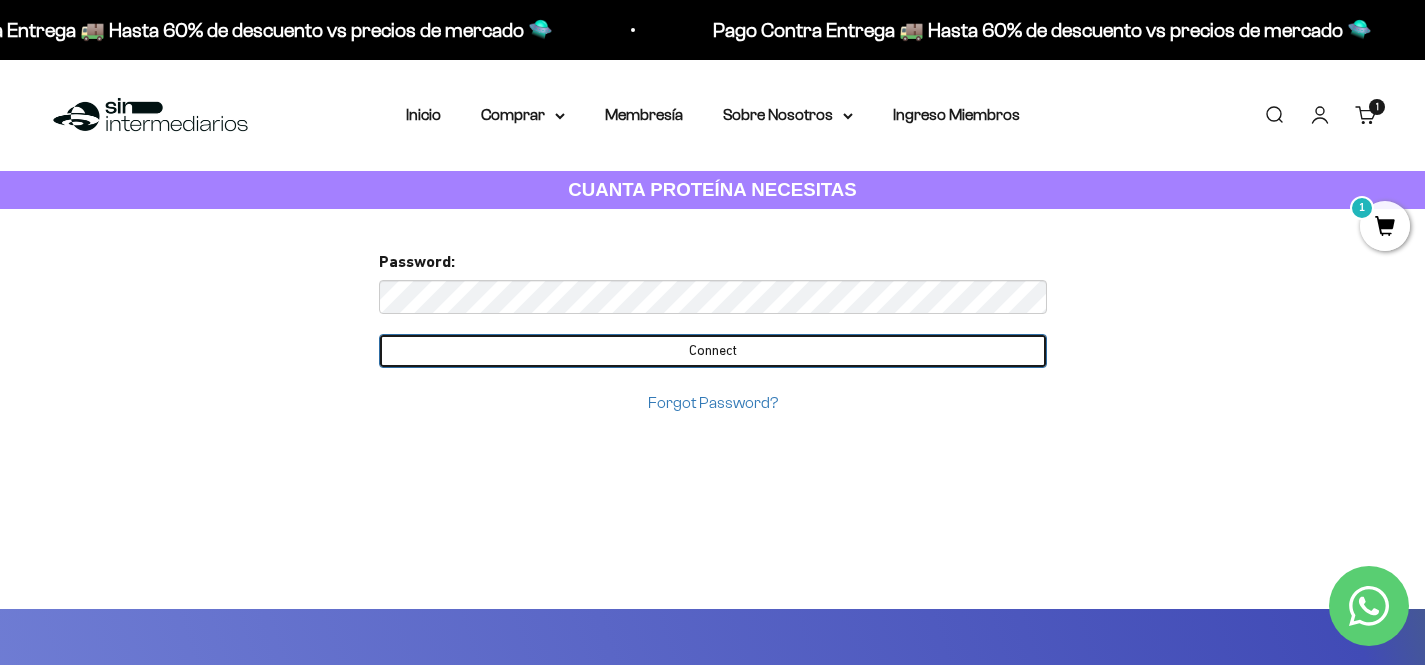 click on "Connect" at bounding box center [713, 351] 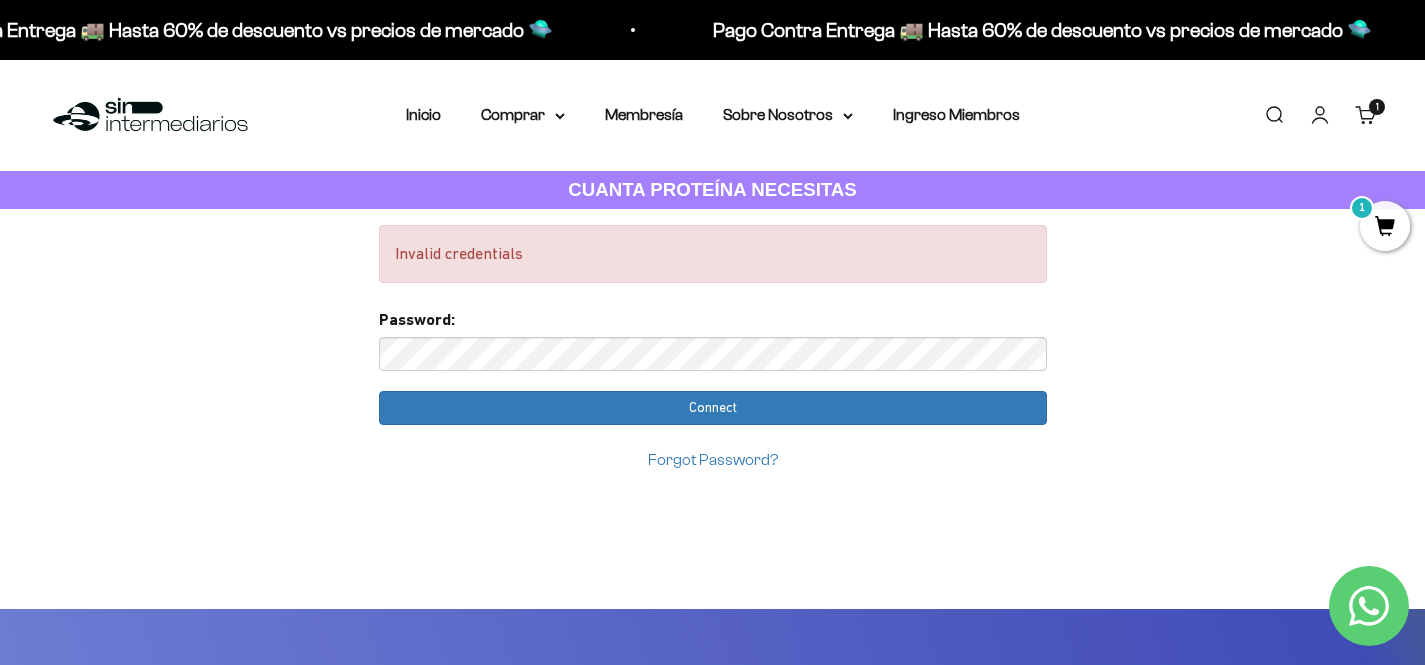click on "Forgot Password?" at bounding box center [713, 459] 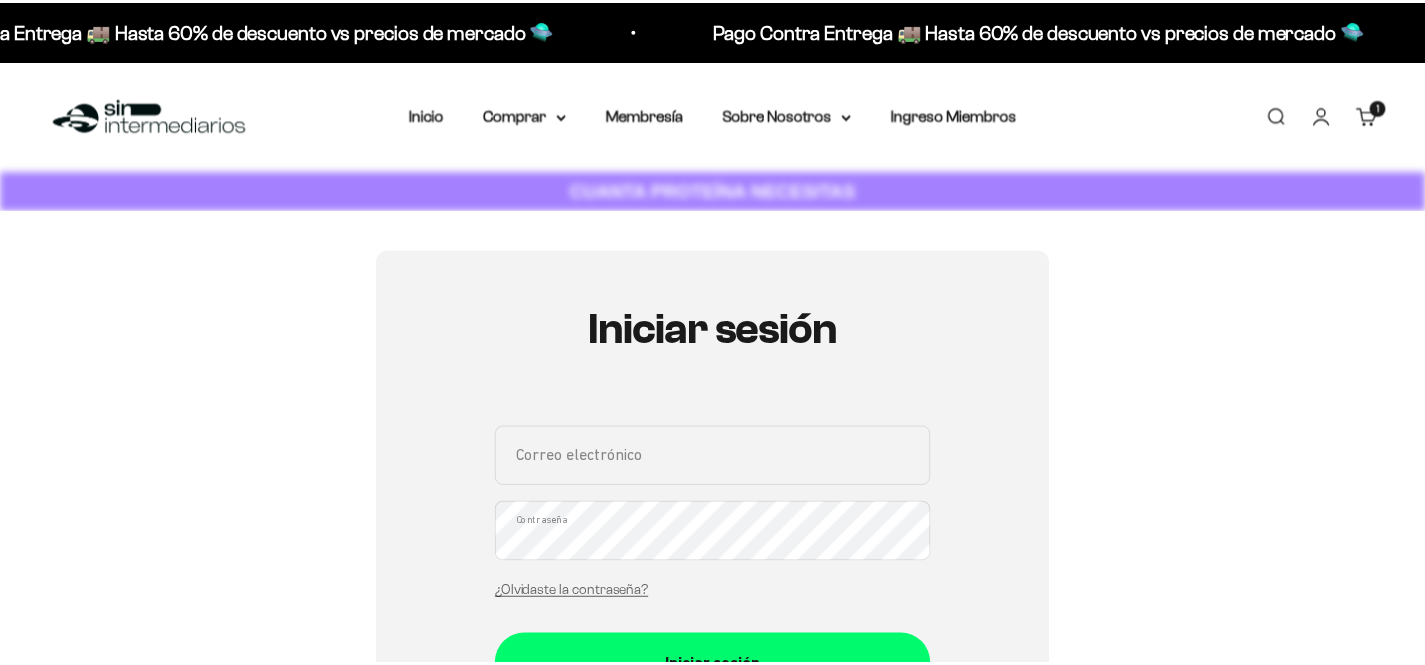 scroll, scrollTop: 225, scrollLeft: 0, axis: vertical 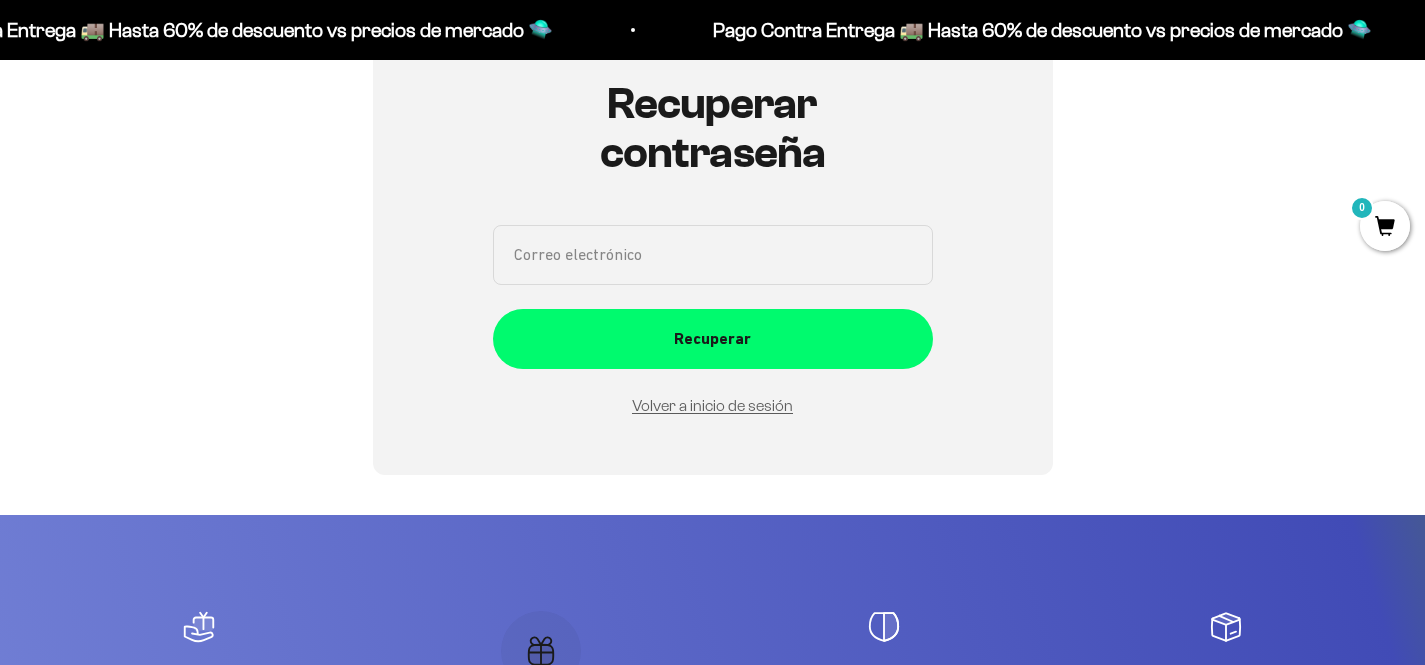 click on "Correo electrónico" at bounding box center (713, 255) 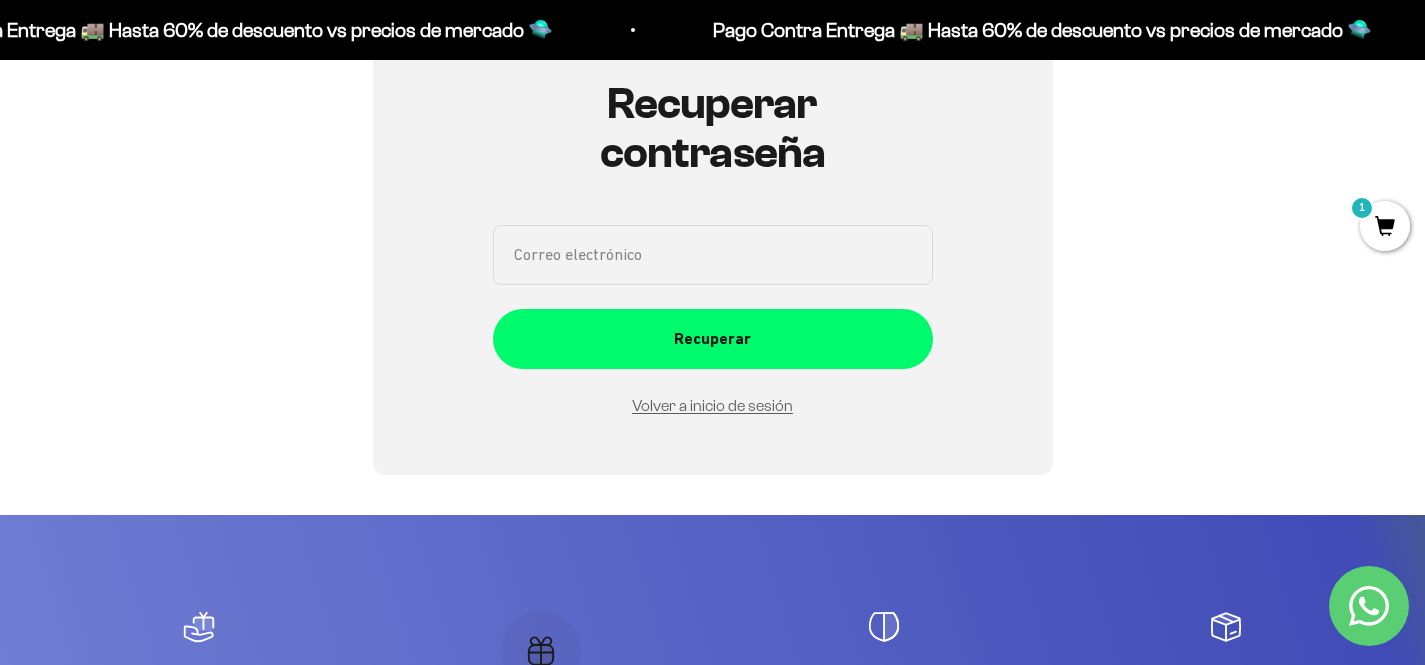 click on "Correo electrónico" at bounding box center (713, 255) 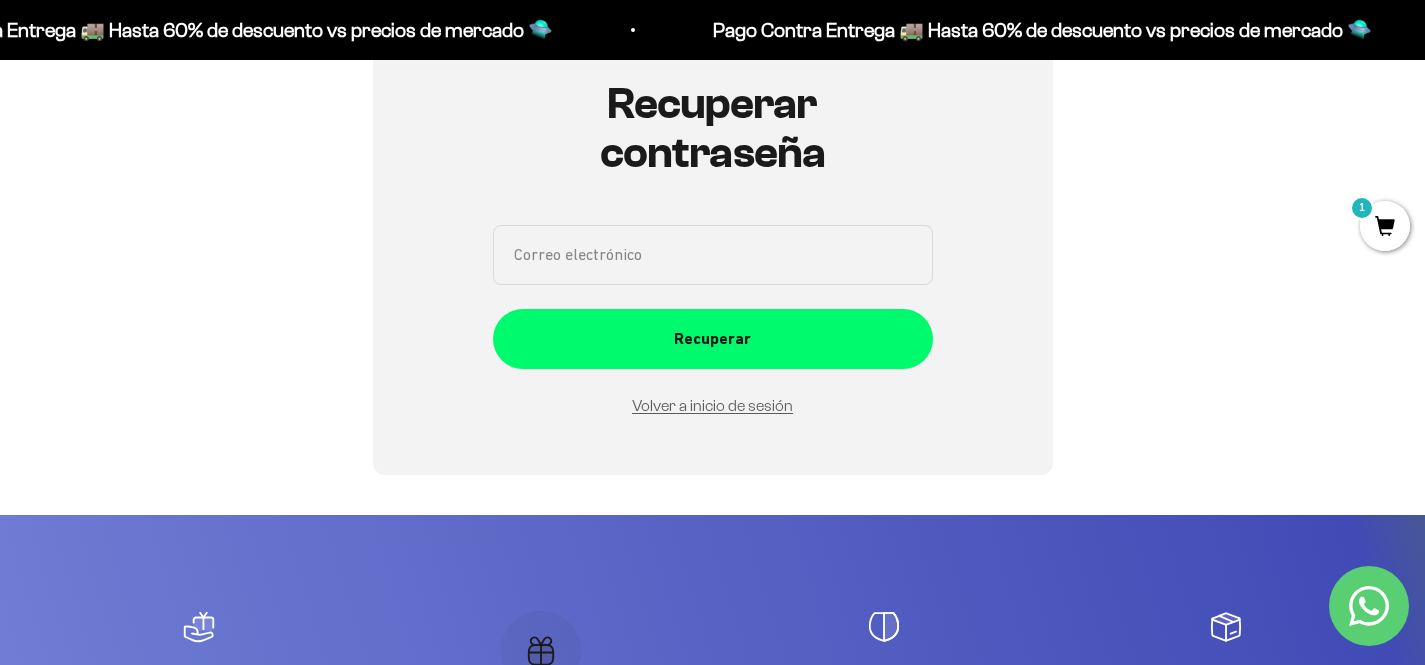 type on "veronica.blnc.rys@gmail.com" 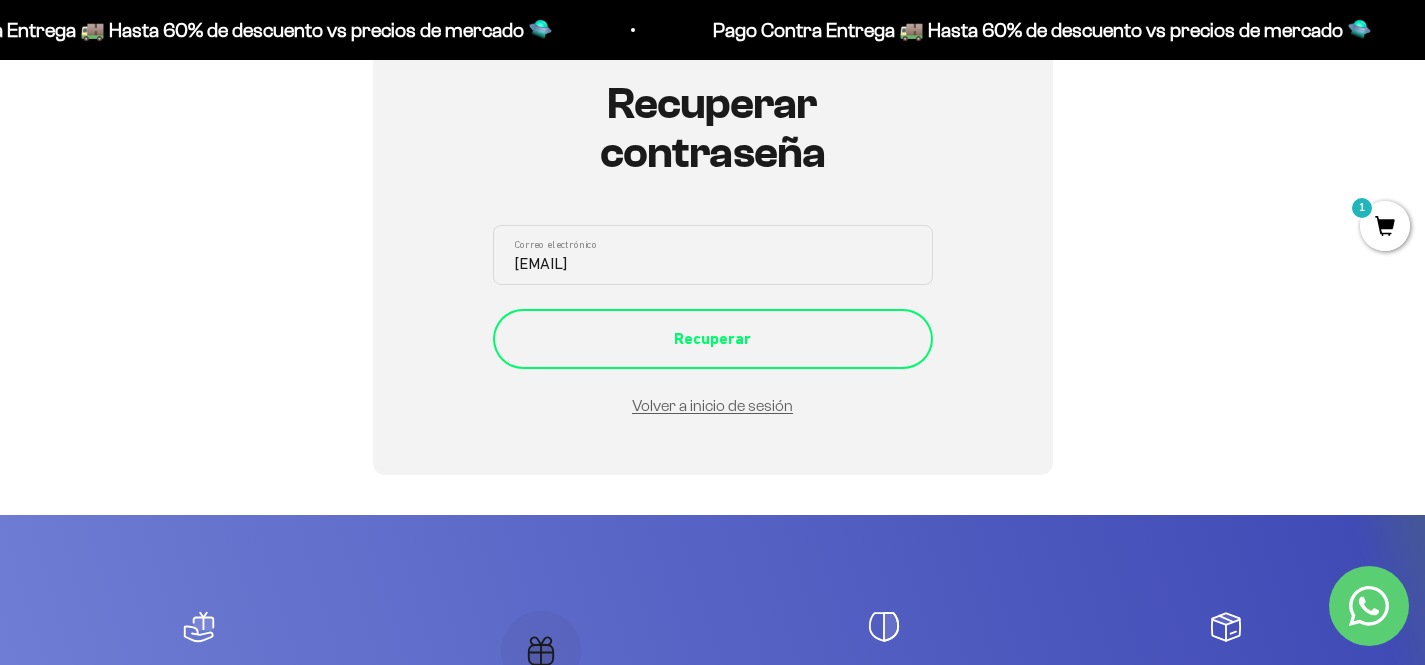 click on "Recuperar" at bounding box center [713, 339] 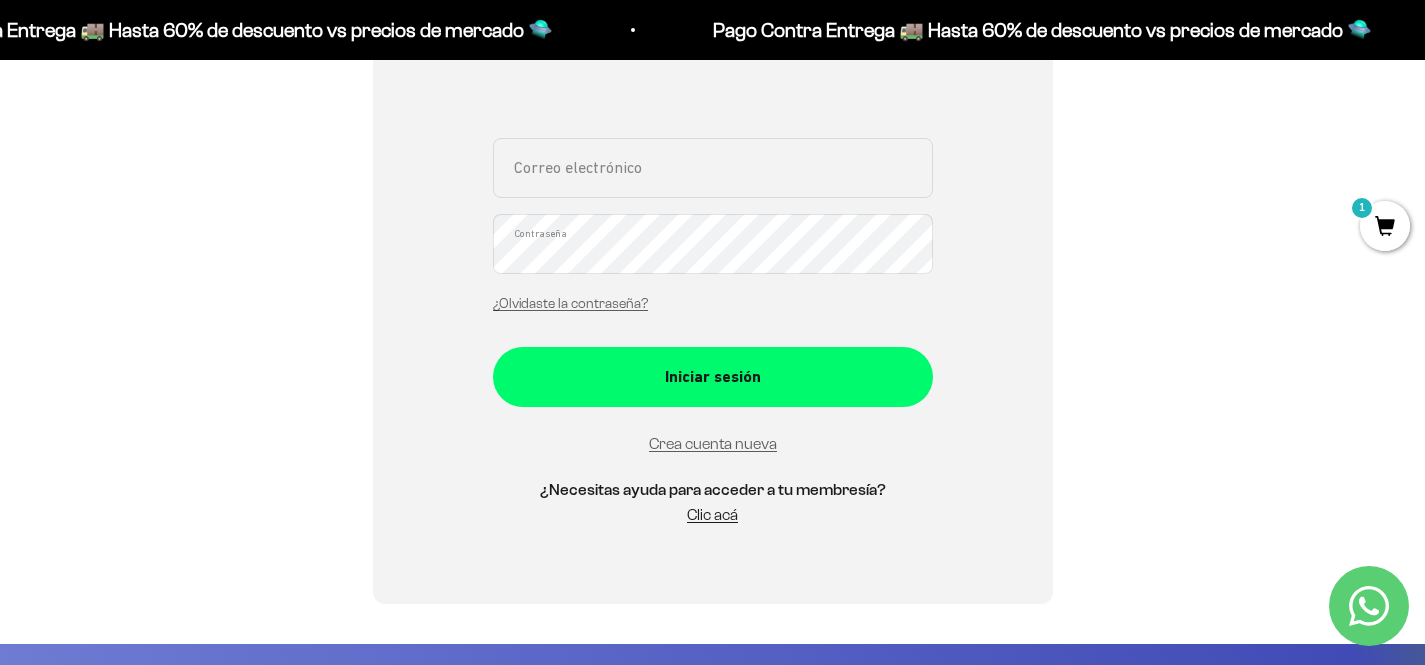 scroll, scrollTop: 434, scrollLeft: 0, axis: vertical 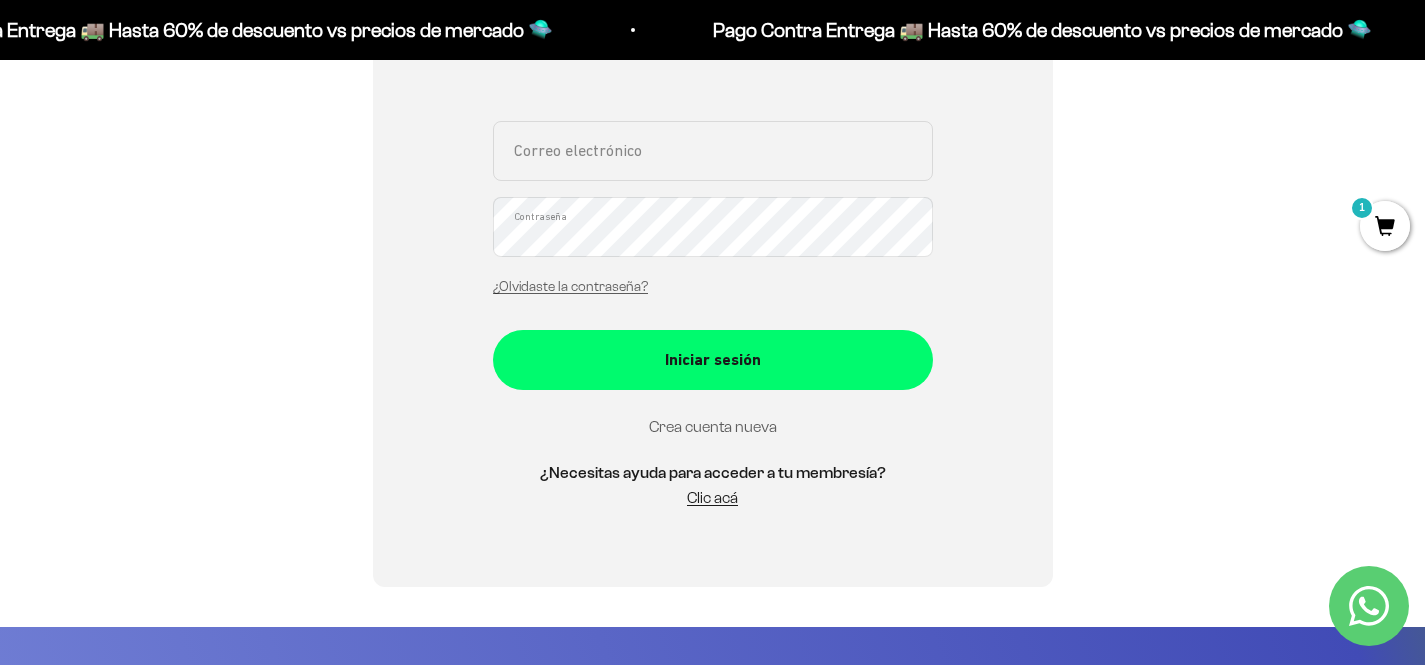 click on "Crea cuenta nueva" at bounding box center [713, 426] 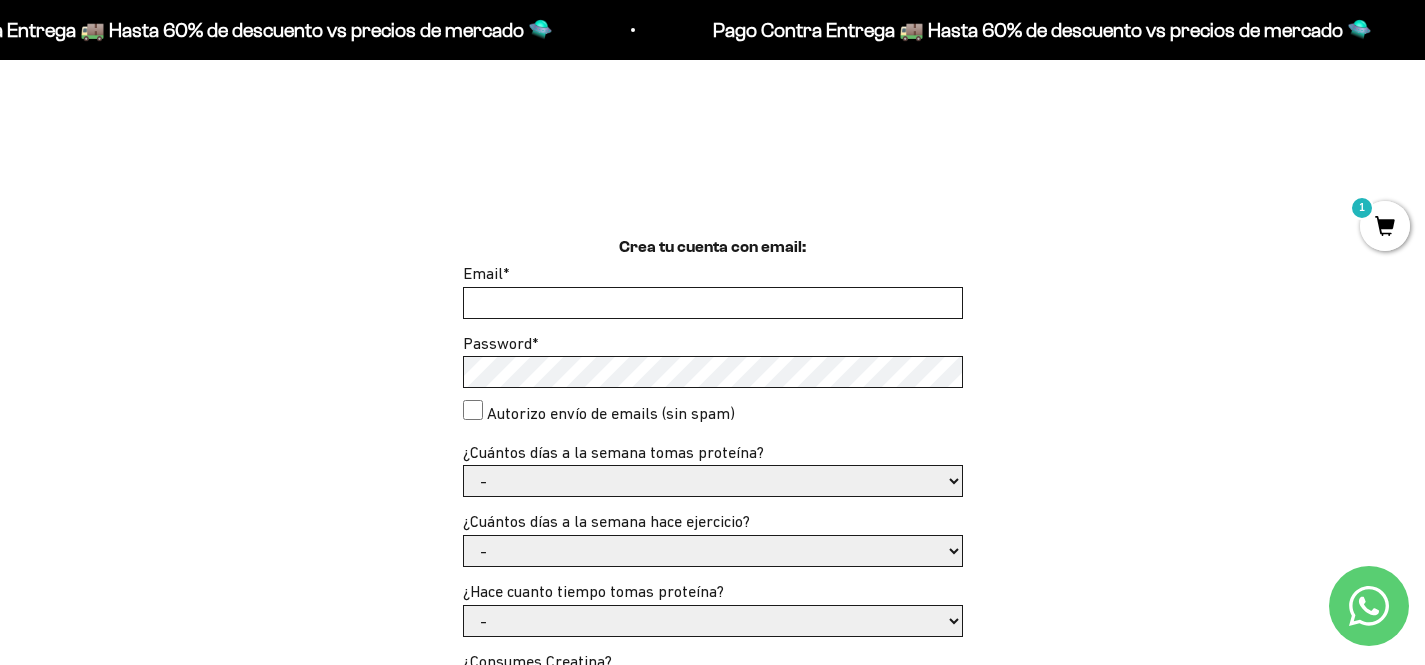 scroll, scrollTop: 454, scrollLeft: 0, axis: vertical 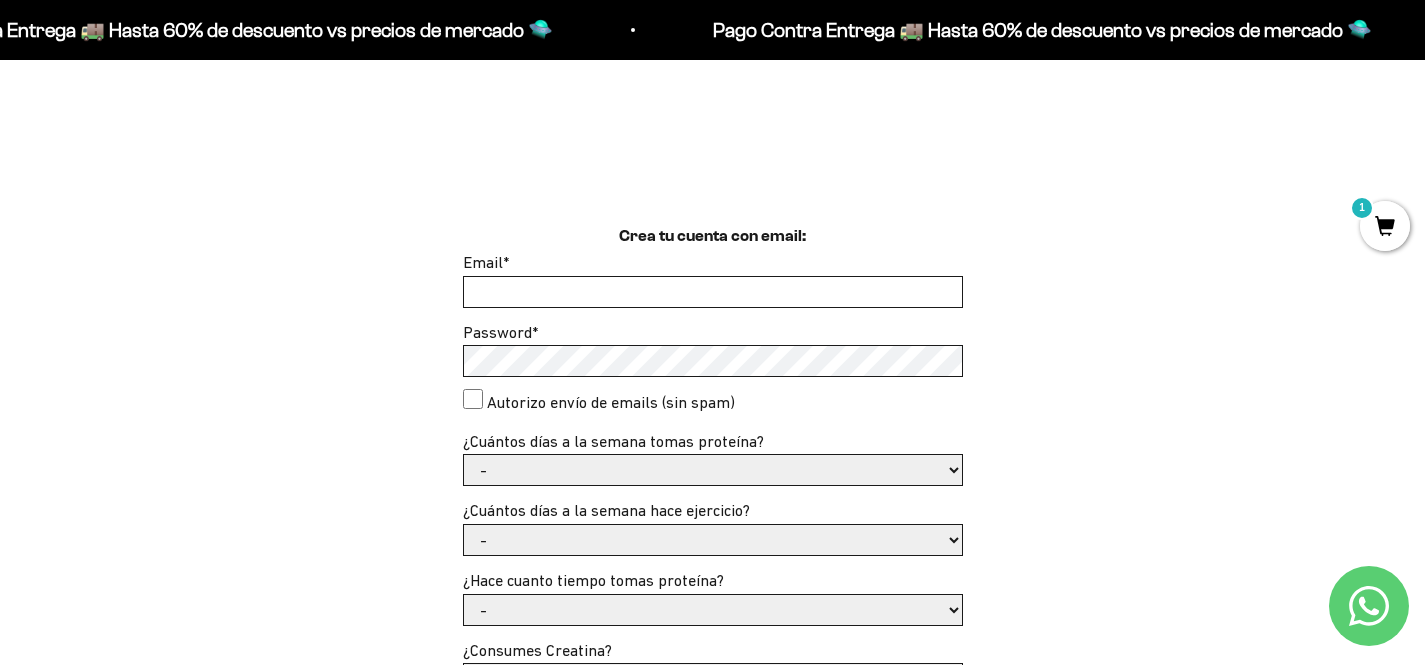 click on "Email
*" at bounding box center [713, 292] 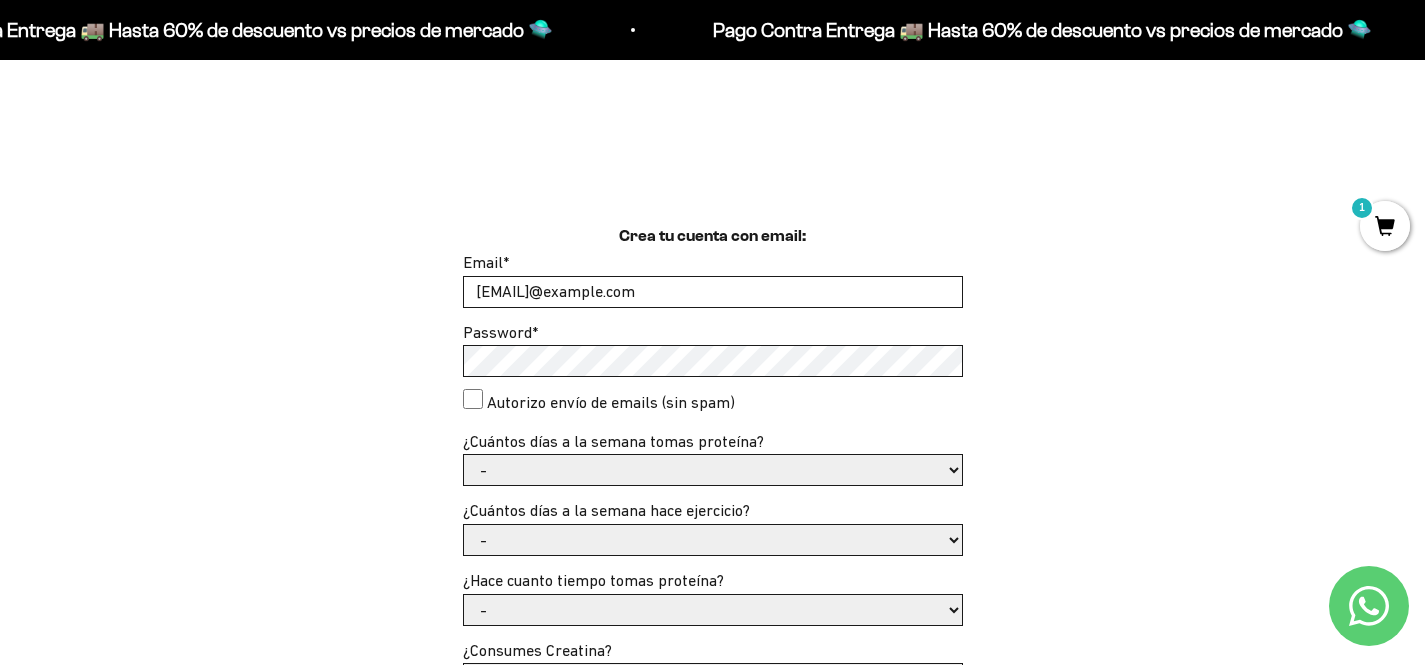 click on "-
1 o 2
3 a 5
6 o 7" at bounding box center (713, 470) 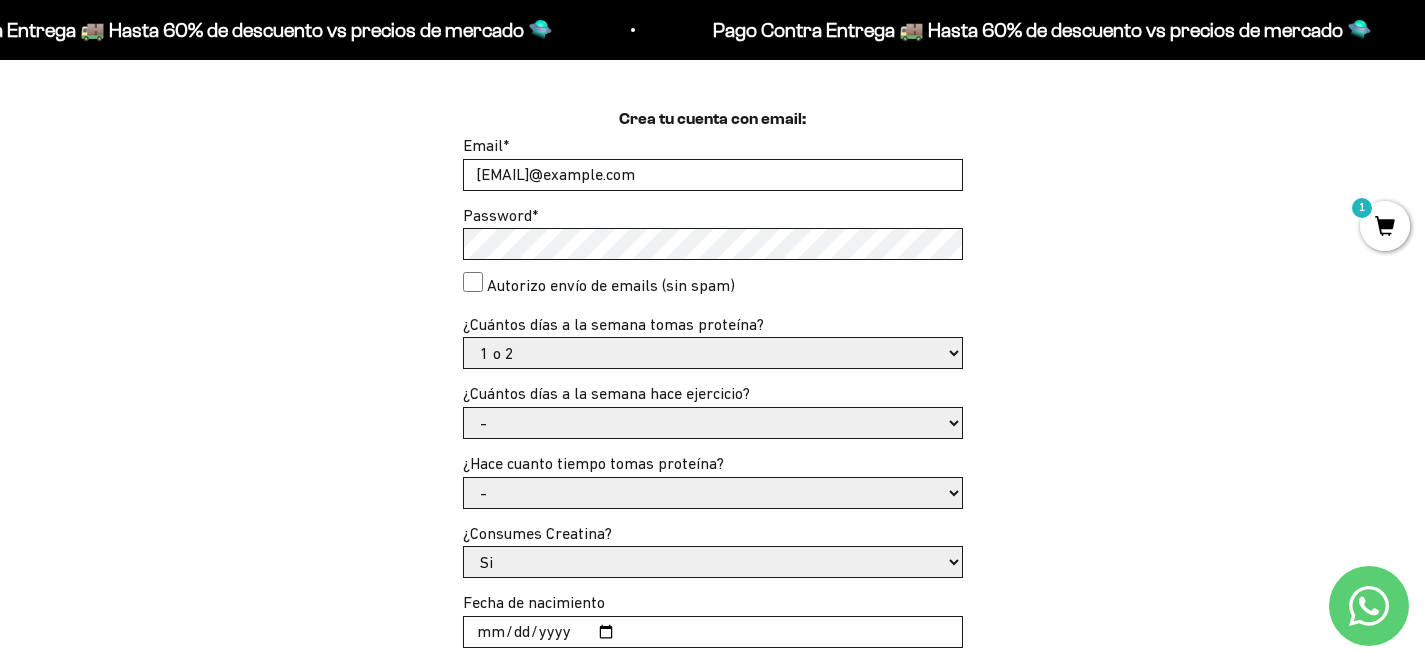 scroll, scrollTop: 638, scrollLeft: 0, axis: vertical 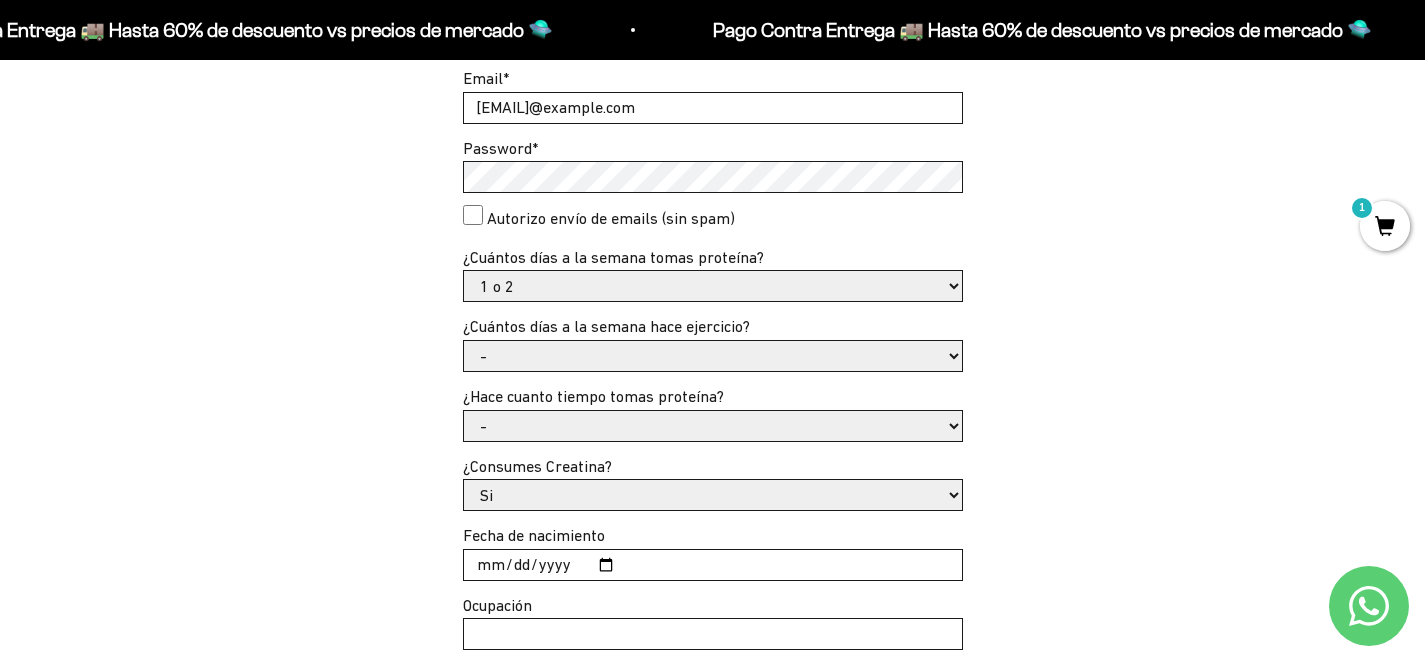 click on "-
No hago
1 a 2 días
3 a 5 días
6 o 7 días" at bounding box center (713, 356) 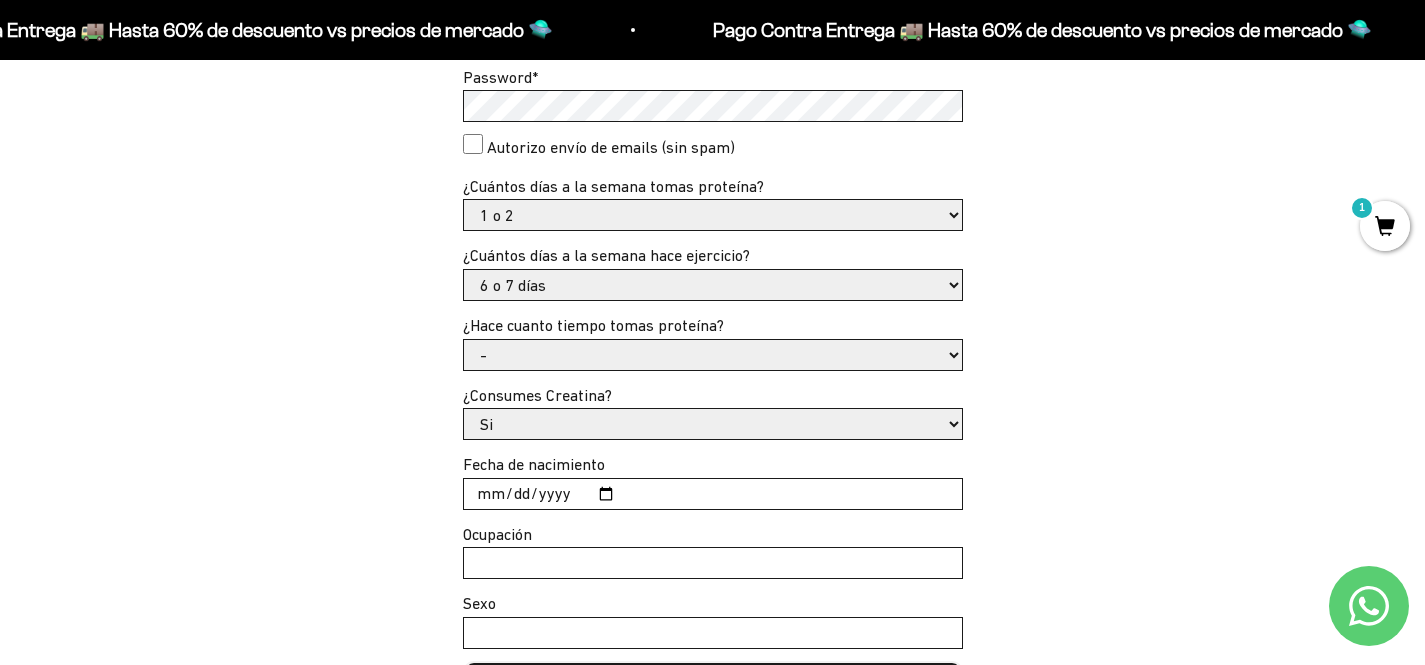 scroll, scrollTop: 713, scrollLeft: 0, axis: vertical 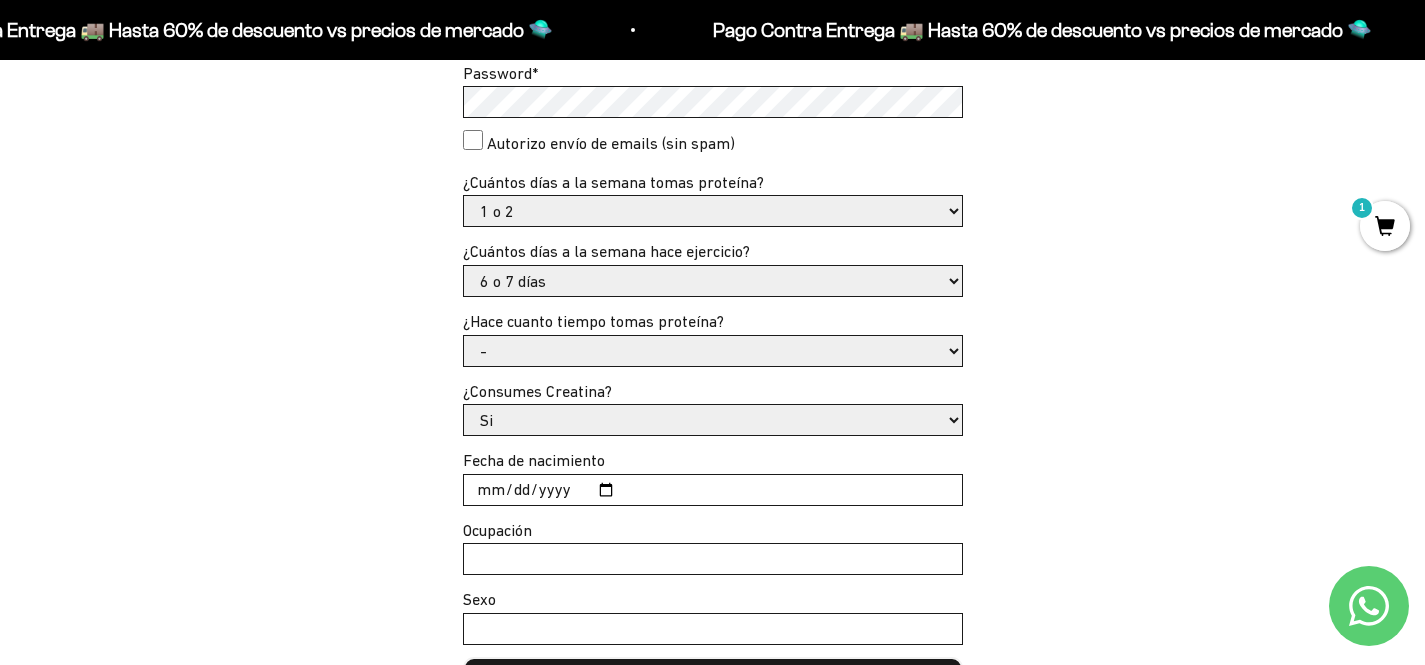click on "-
Apenas estoy empezando
Menos de 6 meses
Más de 6 meses
Hace más de un año" at bounding box center [713, 351] 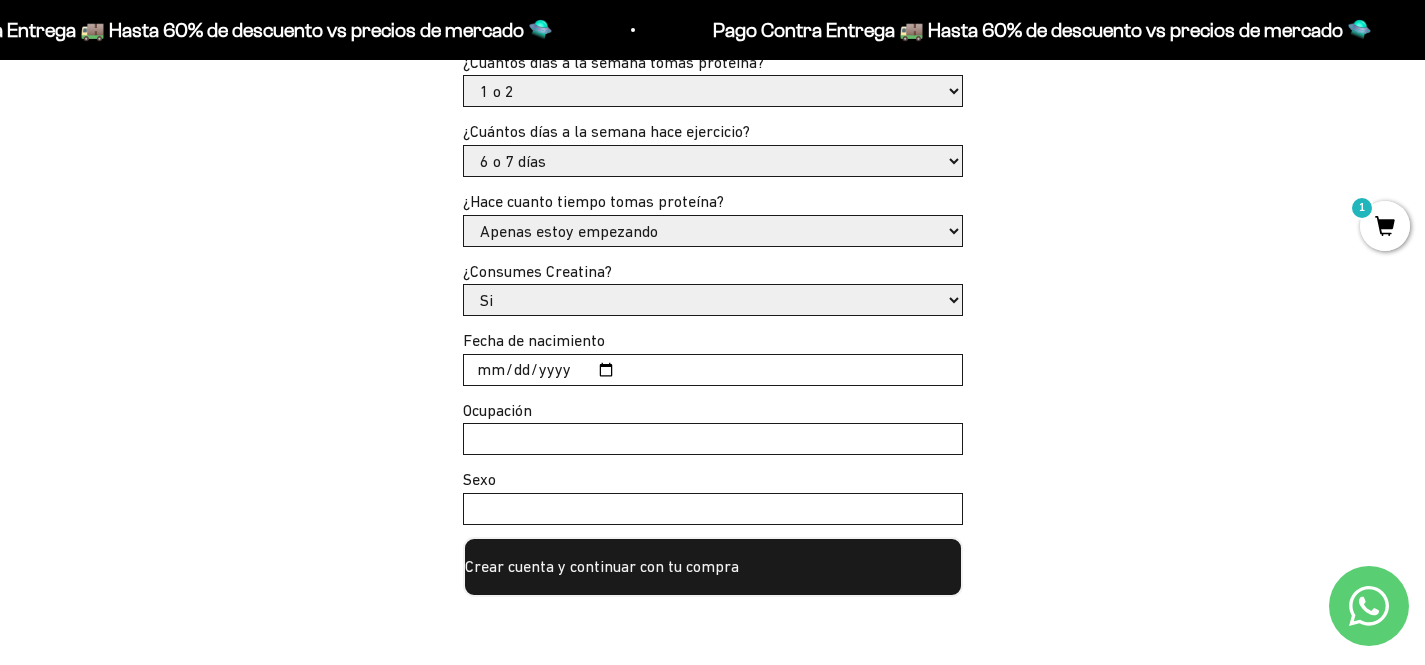 scroll, scrollTop: 855, scrollLeft: 0, axis: vertical 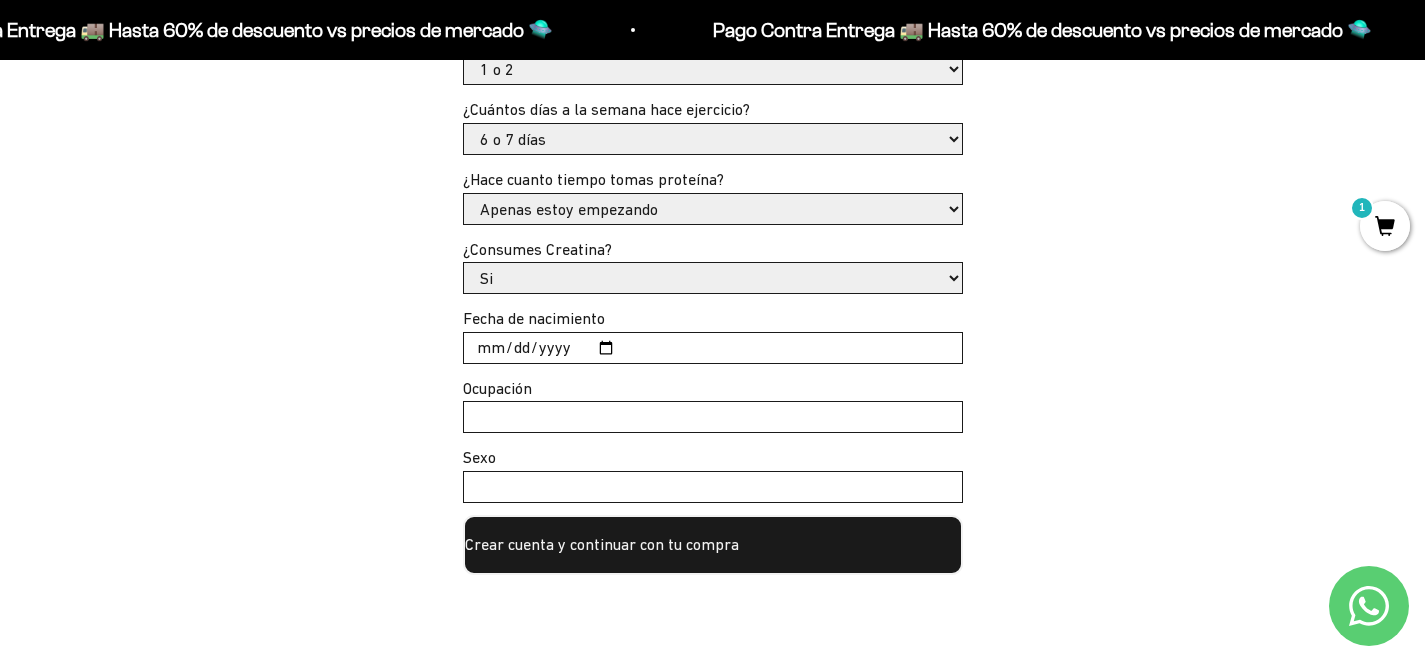 click on "Fecha de nacimiento" at bounding box center (713, 348) 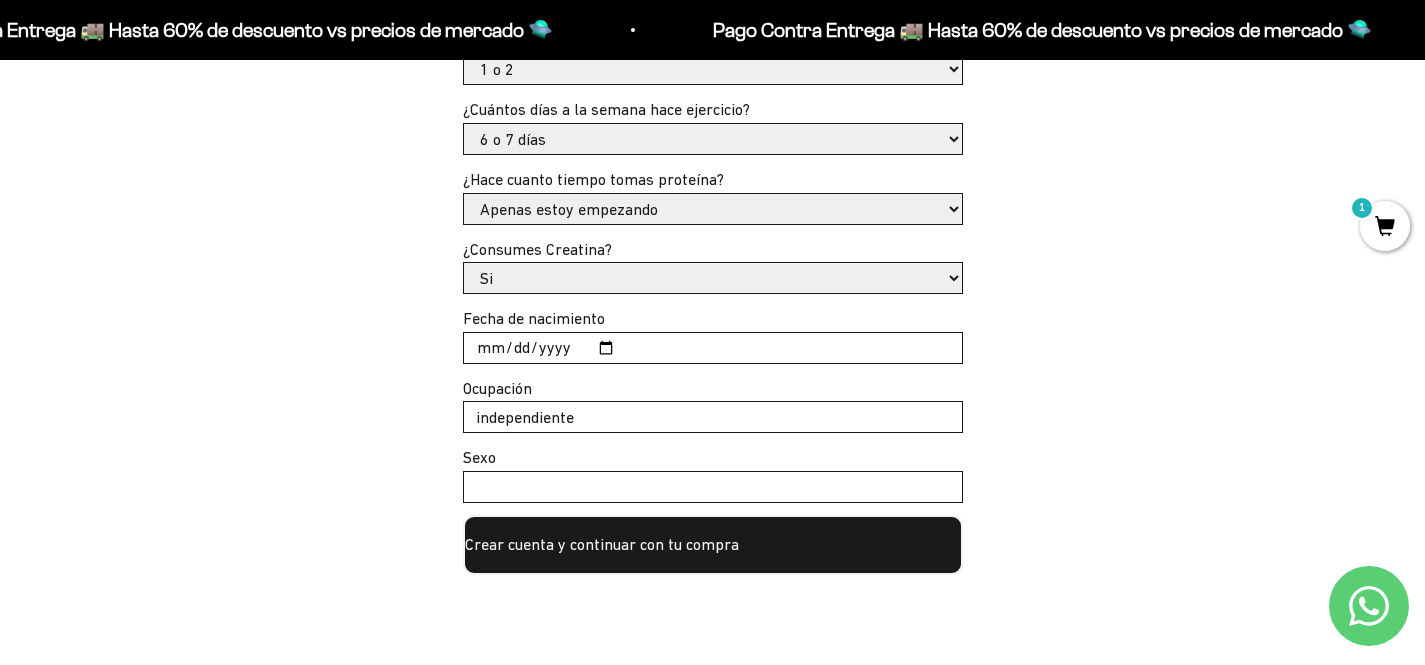 type on "independiente" 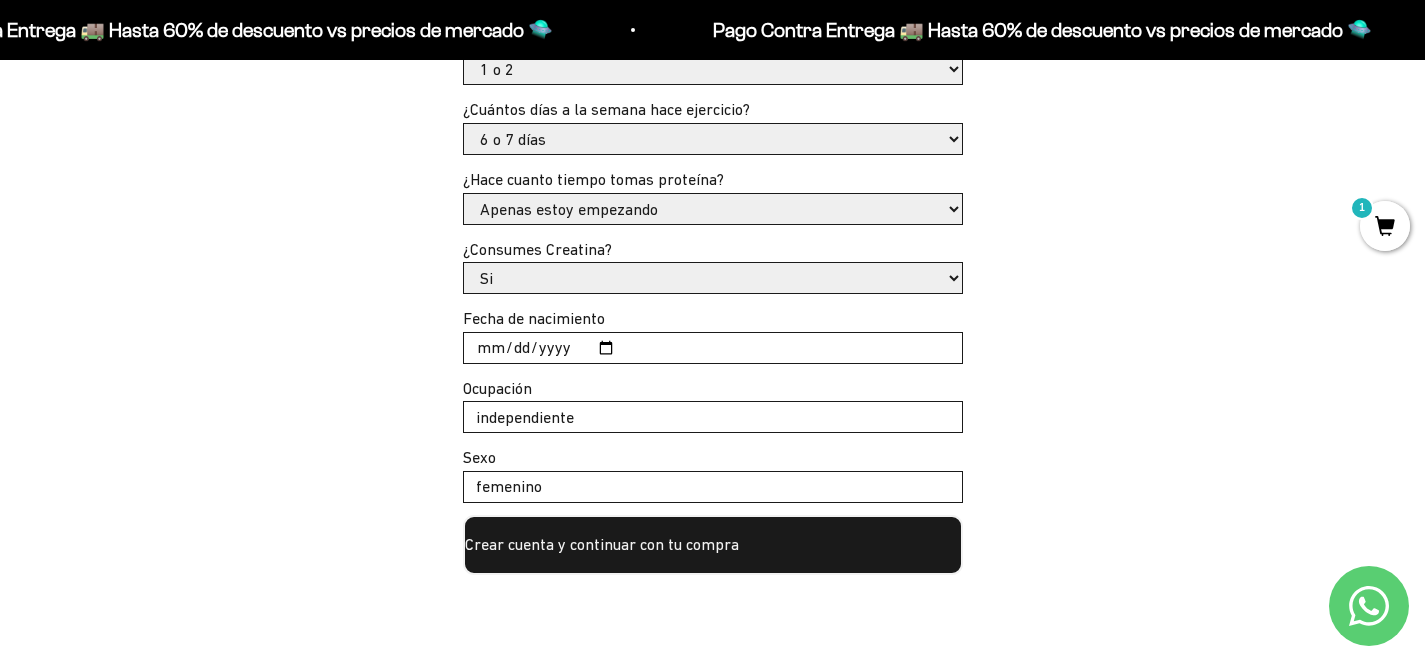 type on "femenino" 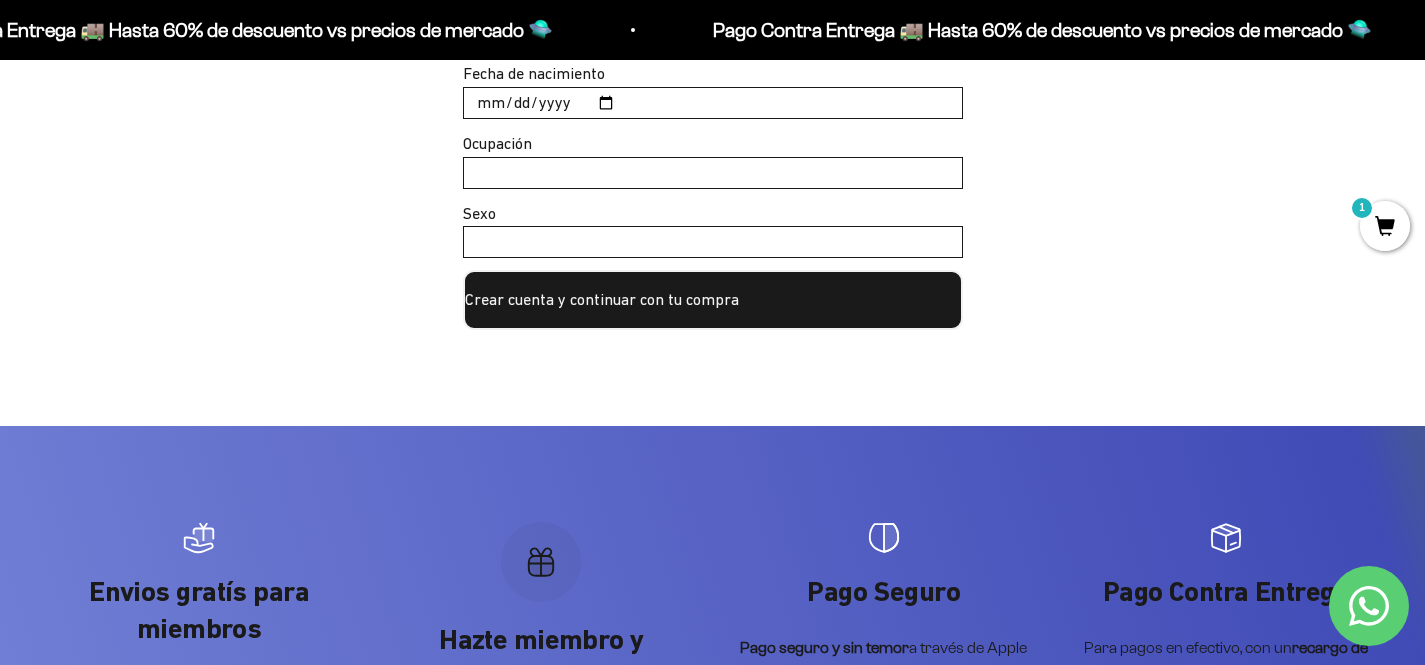 scroll, scrollTop: 1395, scrollLeft: 0, axis: vertical 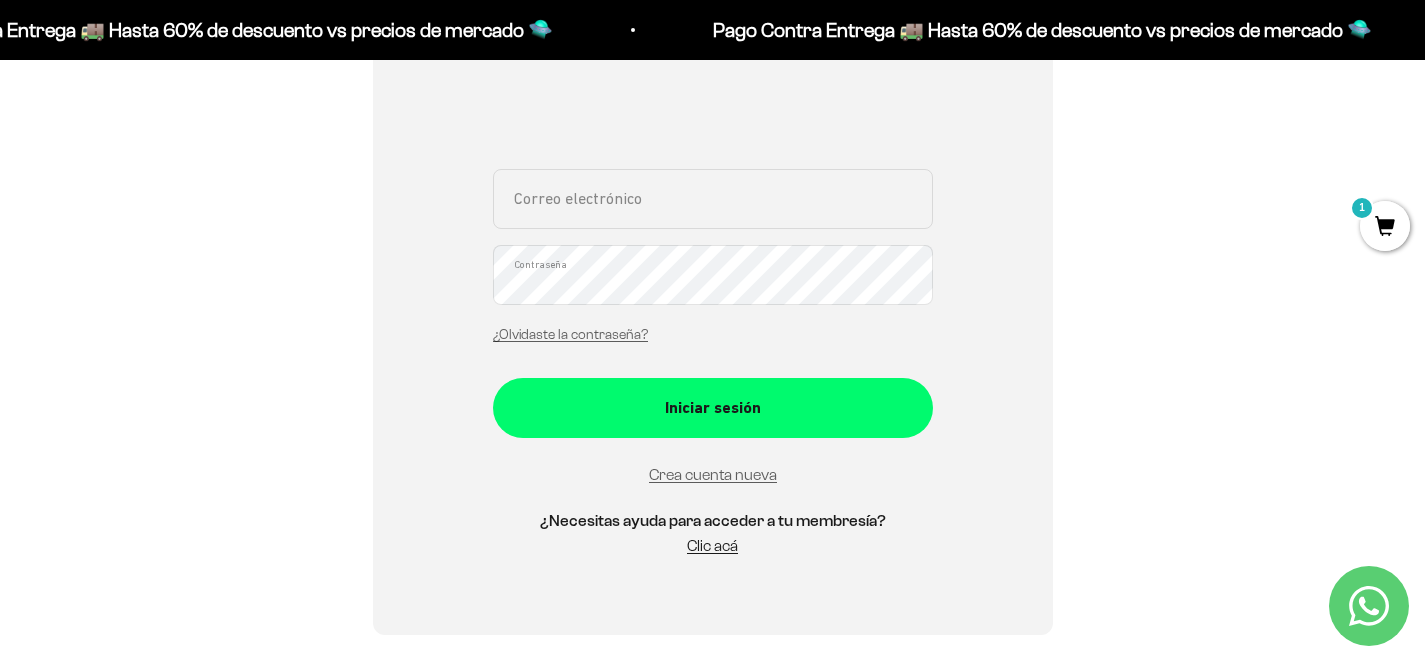 click on "Correo electrónico" at bounding box center (713, 199) 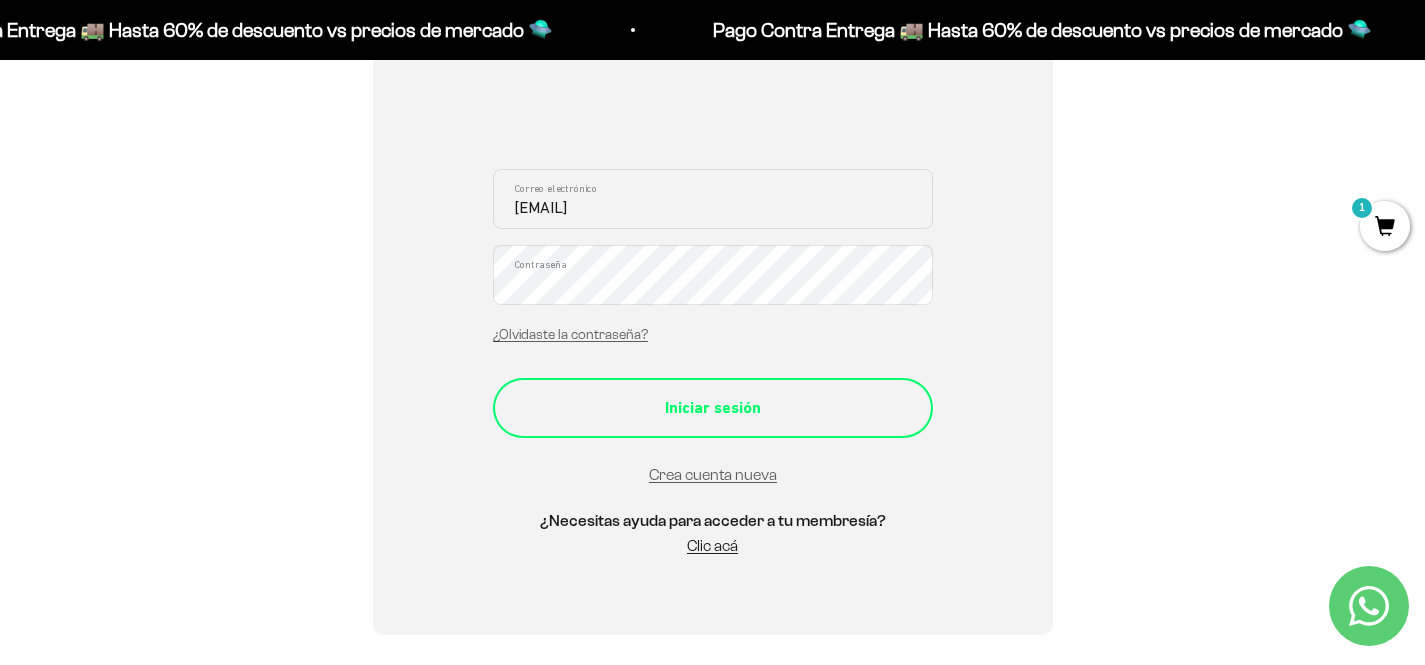click on "Iniciar sesión" at bounding box center (713, 408) 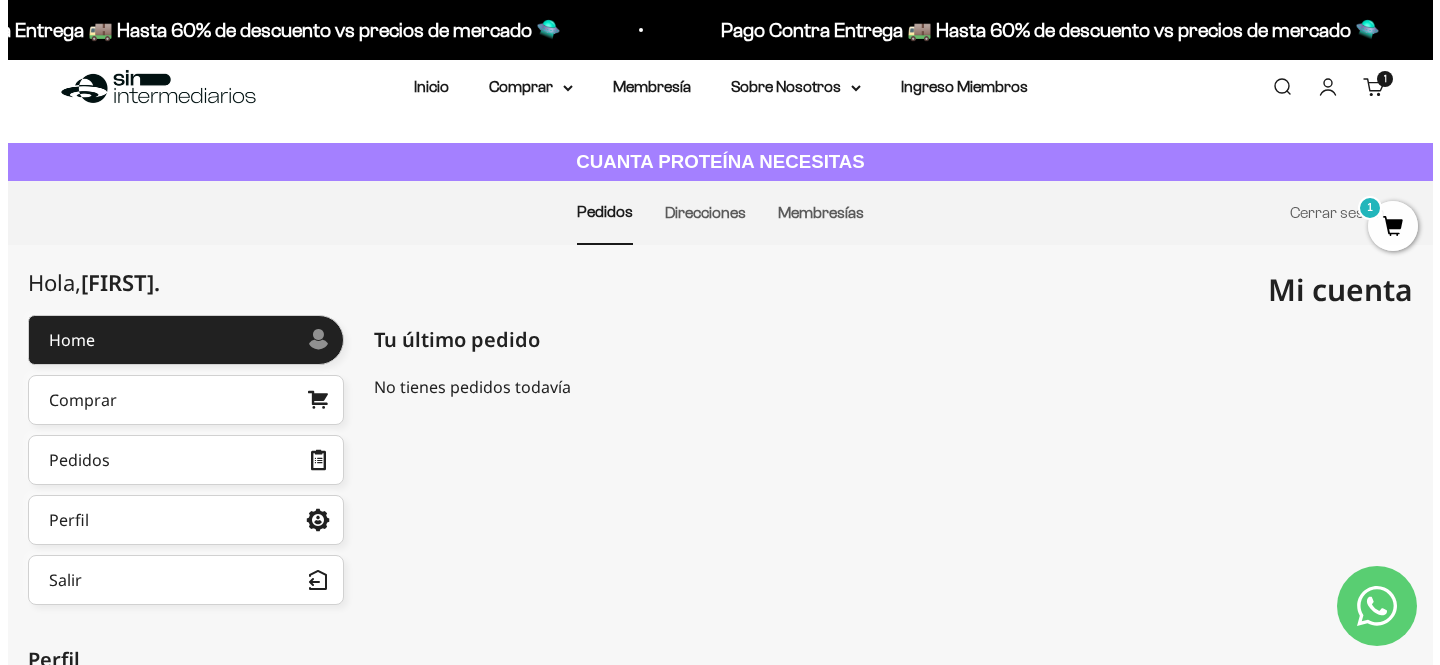 scroll, scrollTop: 0, scrollLeft: 0, axis: both 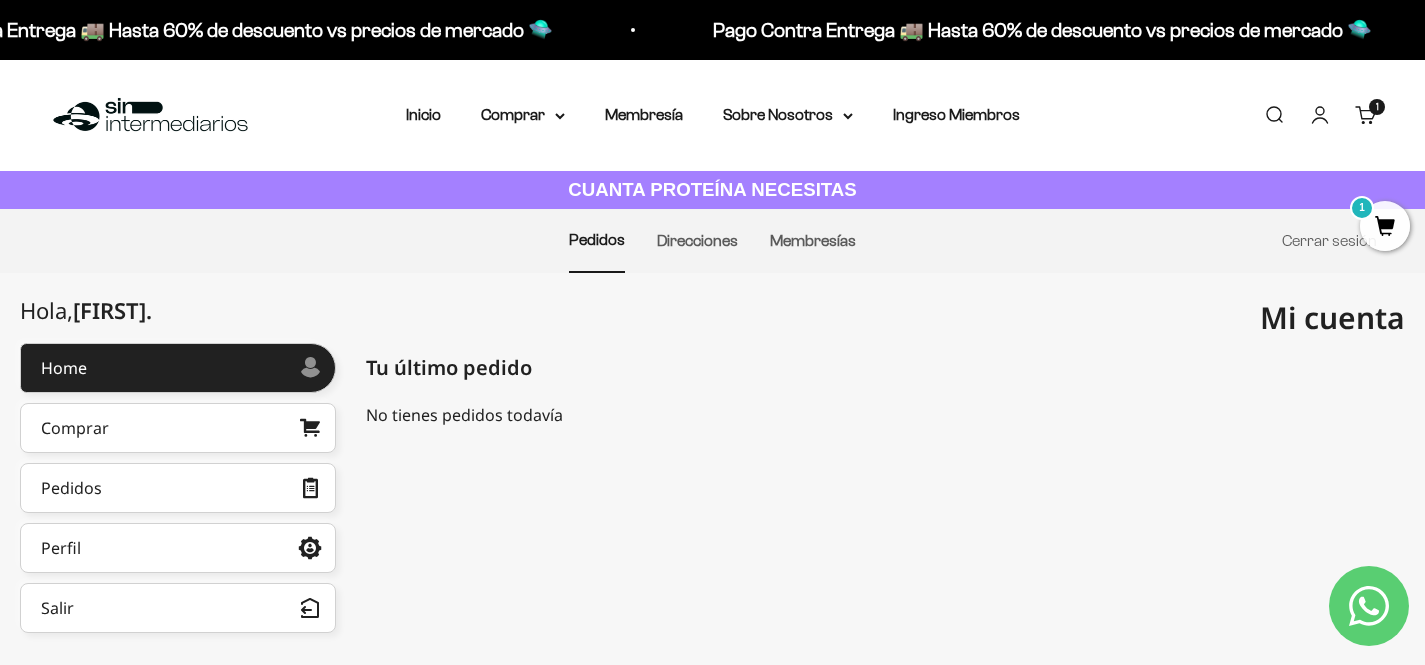 click on "Carrito
1 artículo
1" at bounding box center (1366, 115) 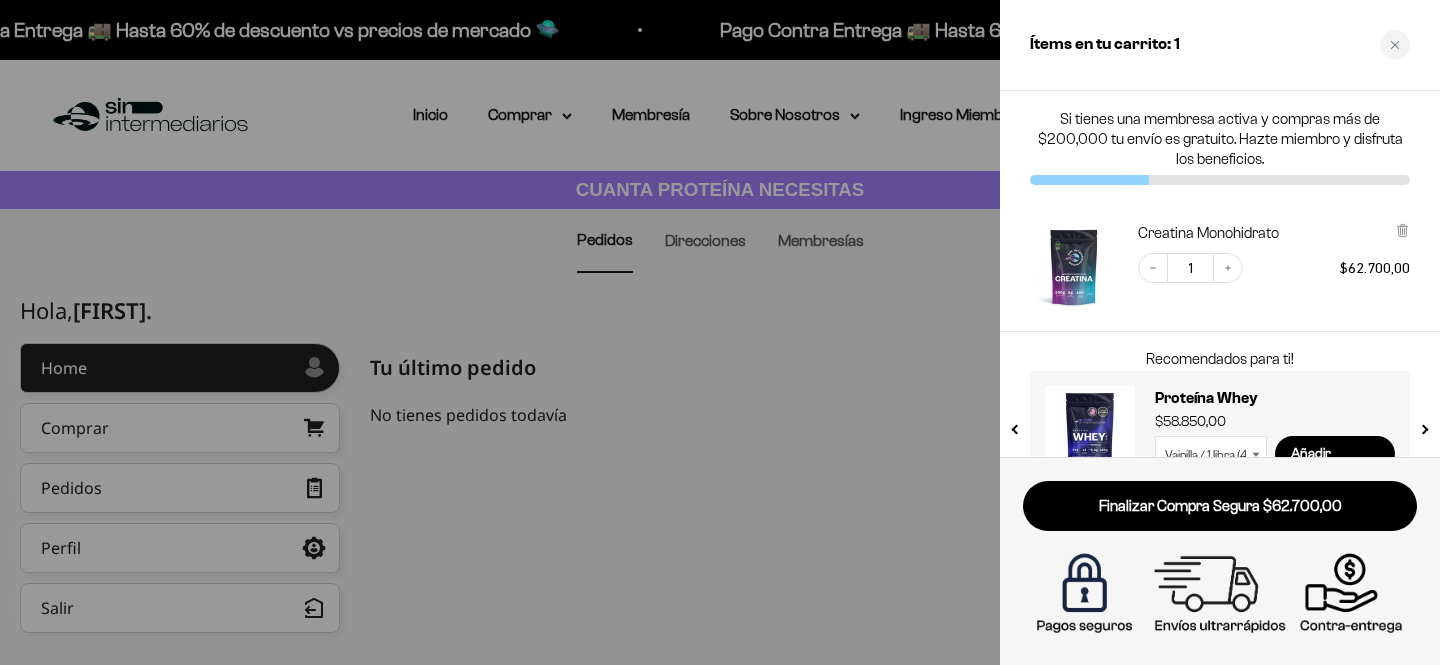 scroll, scrollTop: 49, scrollLeft: 0, axis: vertical 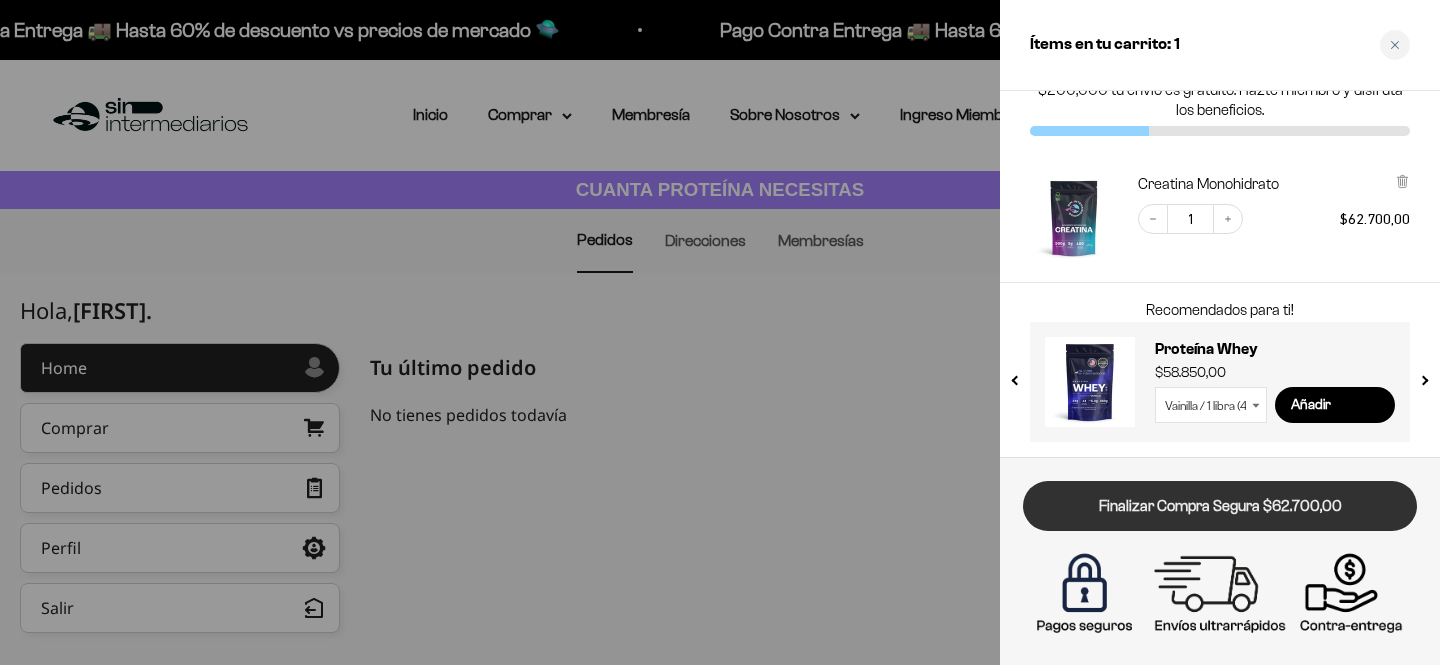click on "Finalizar Compra Segura $62.700,00" at bounding box center (1220, 506) 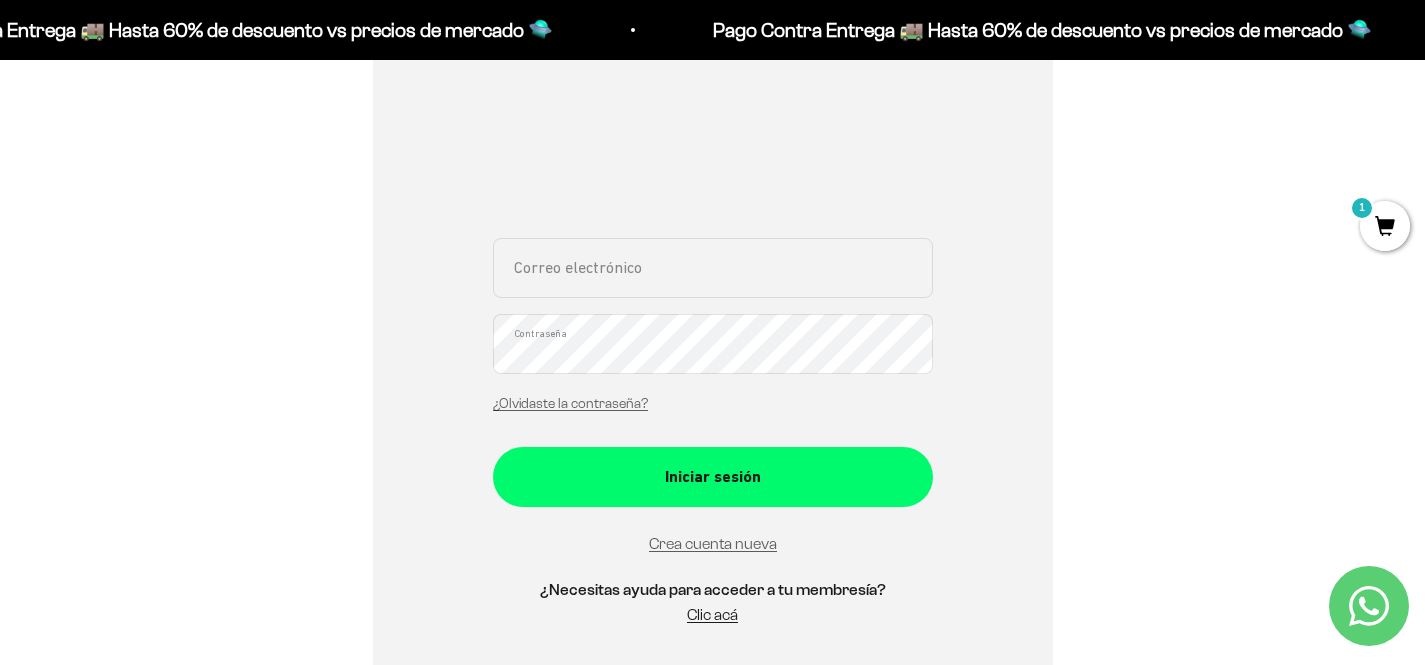 scroll, scrollTop: 367, scrollLeft: 0, axis: vertical 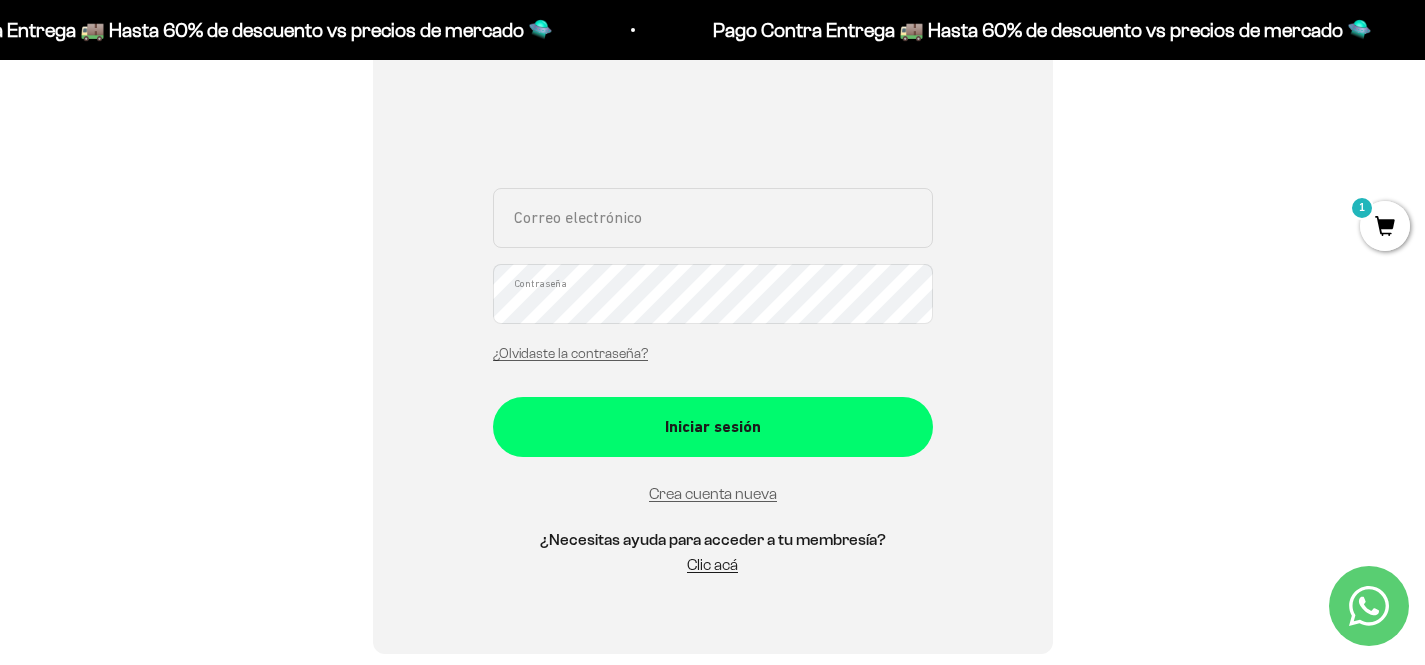 click on "Correo electrónico" at bounding box center [713, 218] 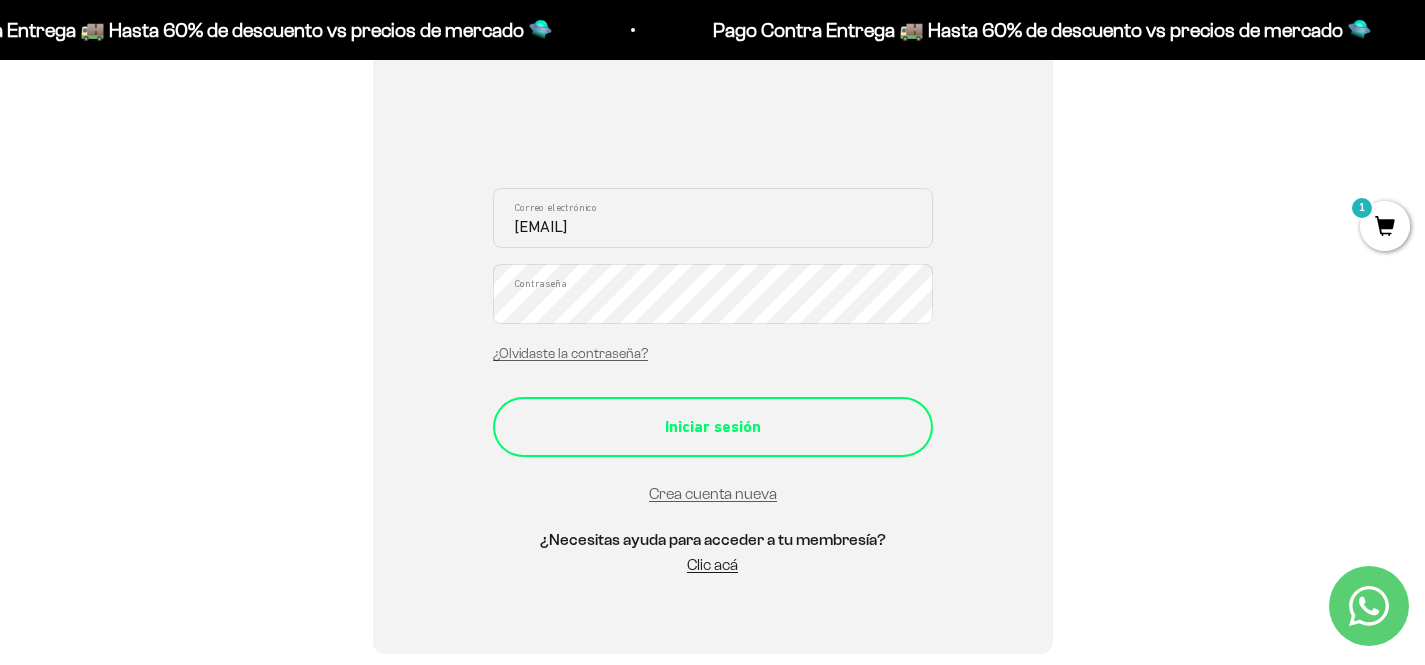 click on "Iniciar sesión" at bounding box center (713, 427) 